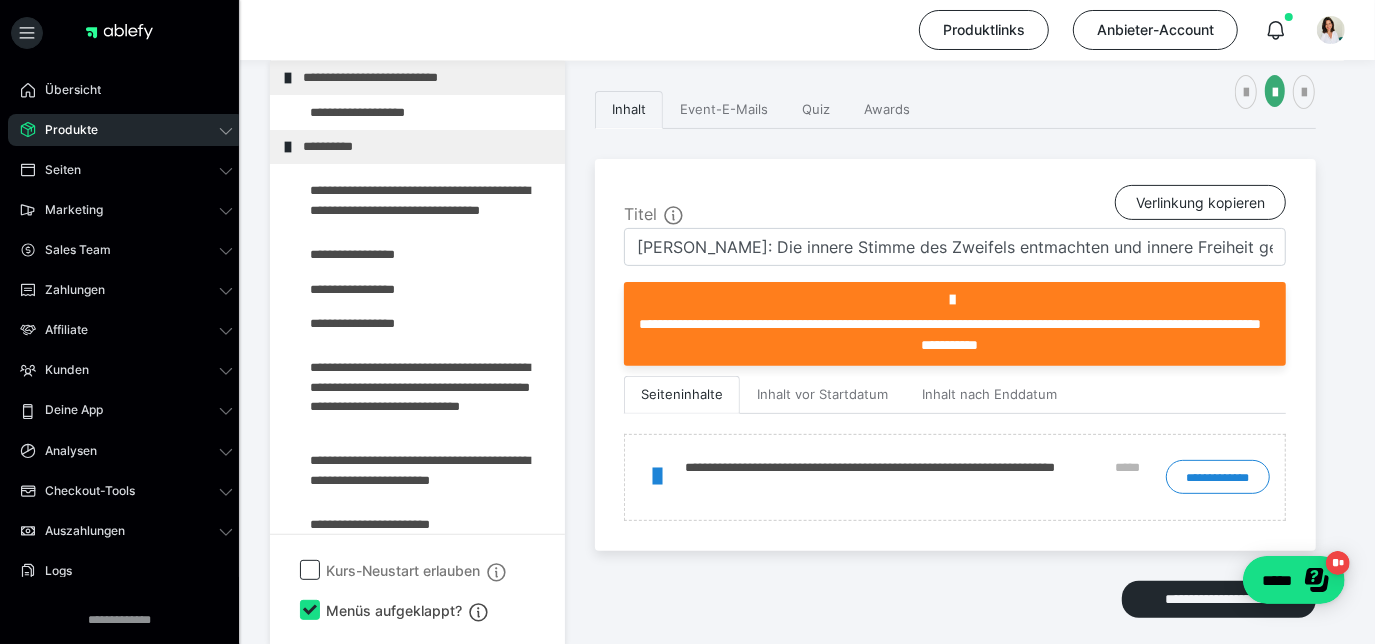 scroll, scrollTop: 306, scrollLeft: 0, axis: vertical 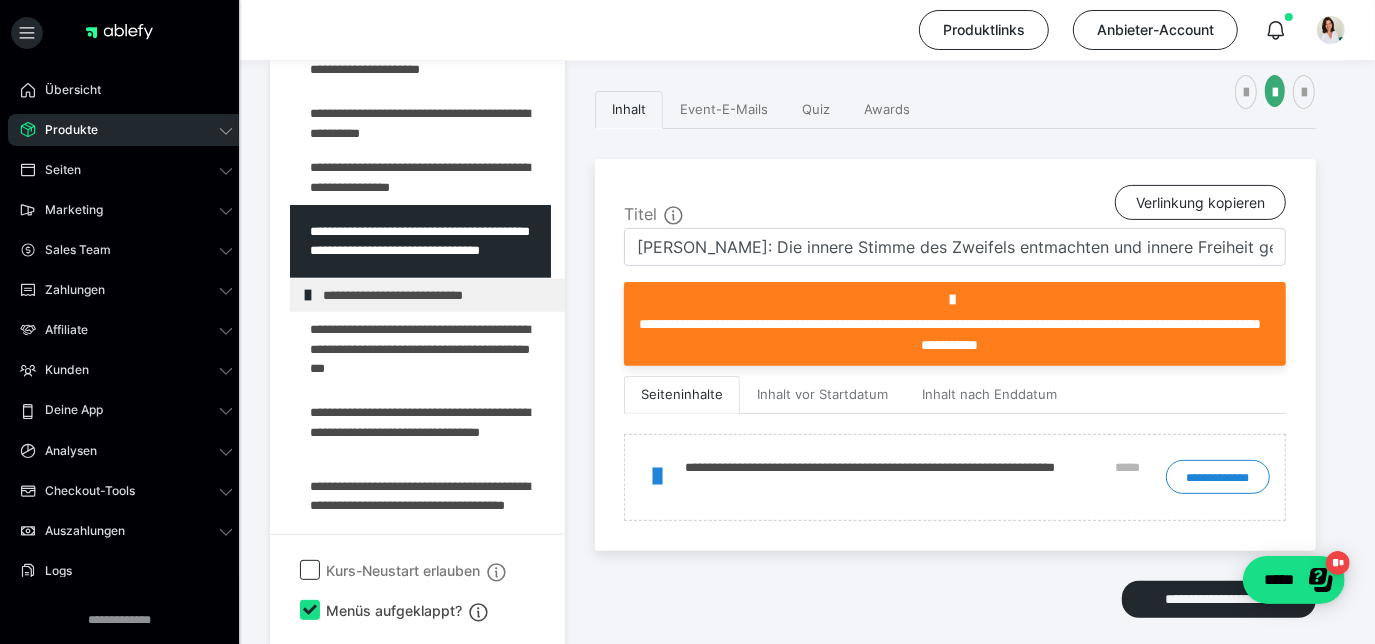 click on "Produkte" at bounding box center [64, 130] 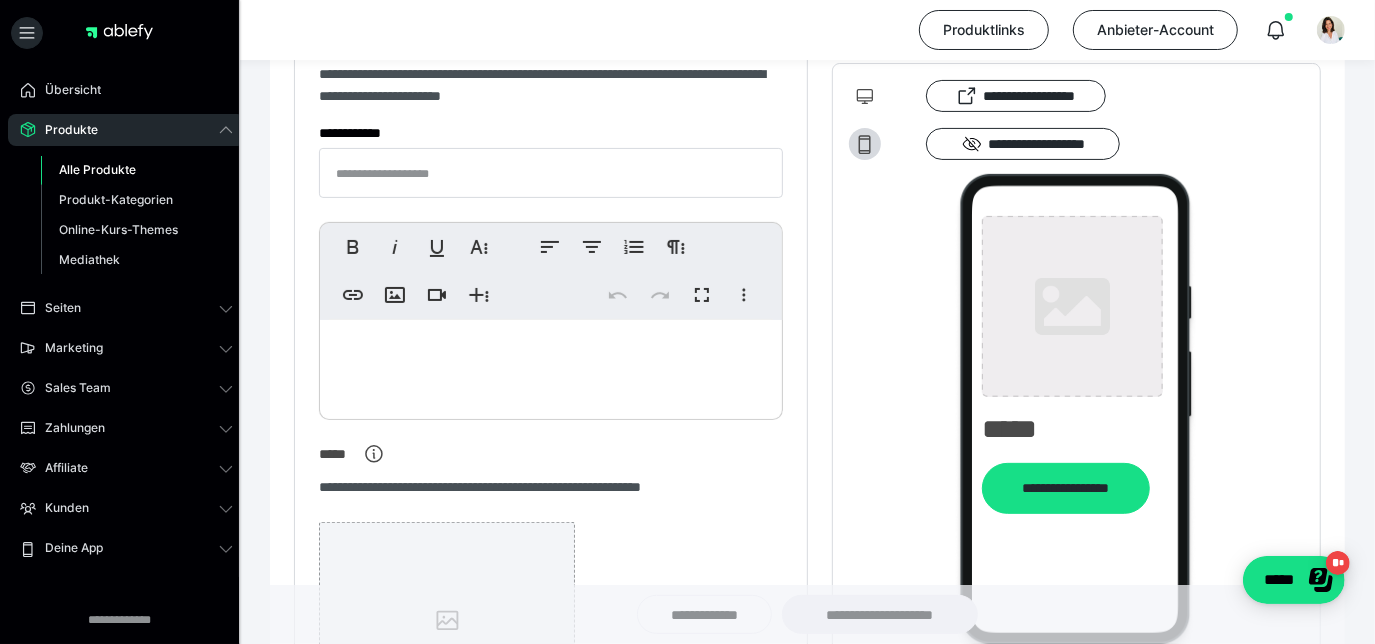 type on "**********" 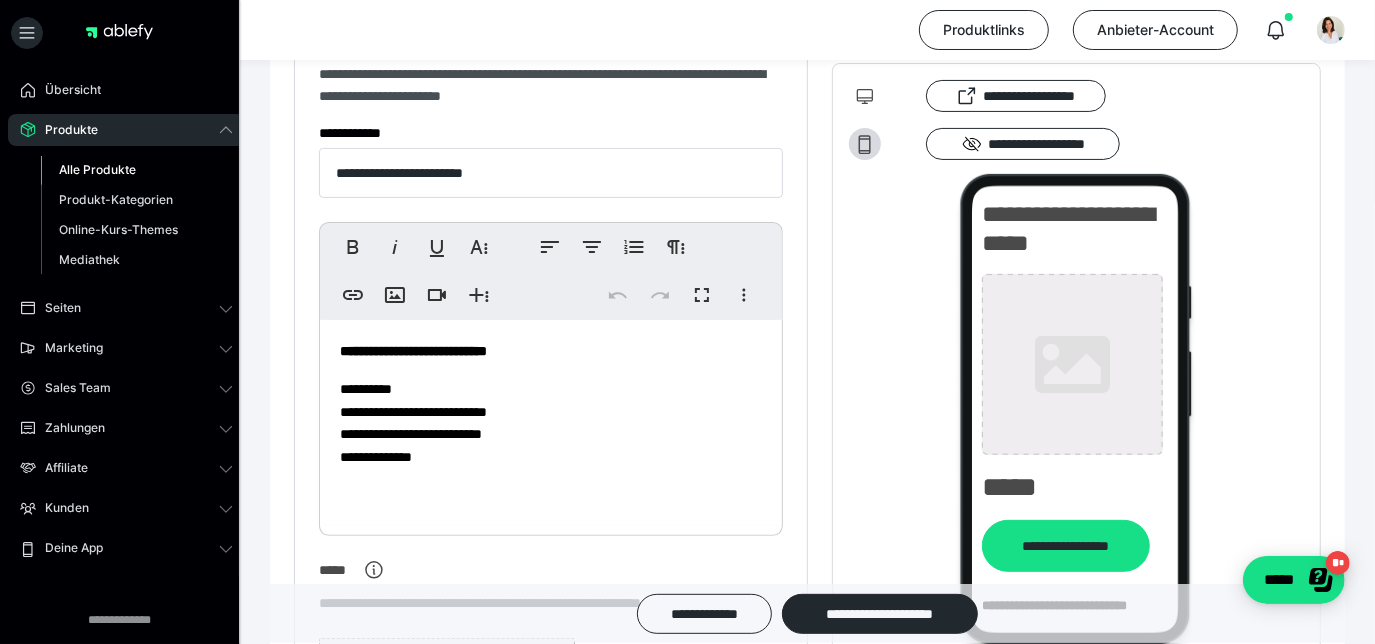 type on "**********" 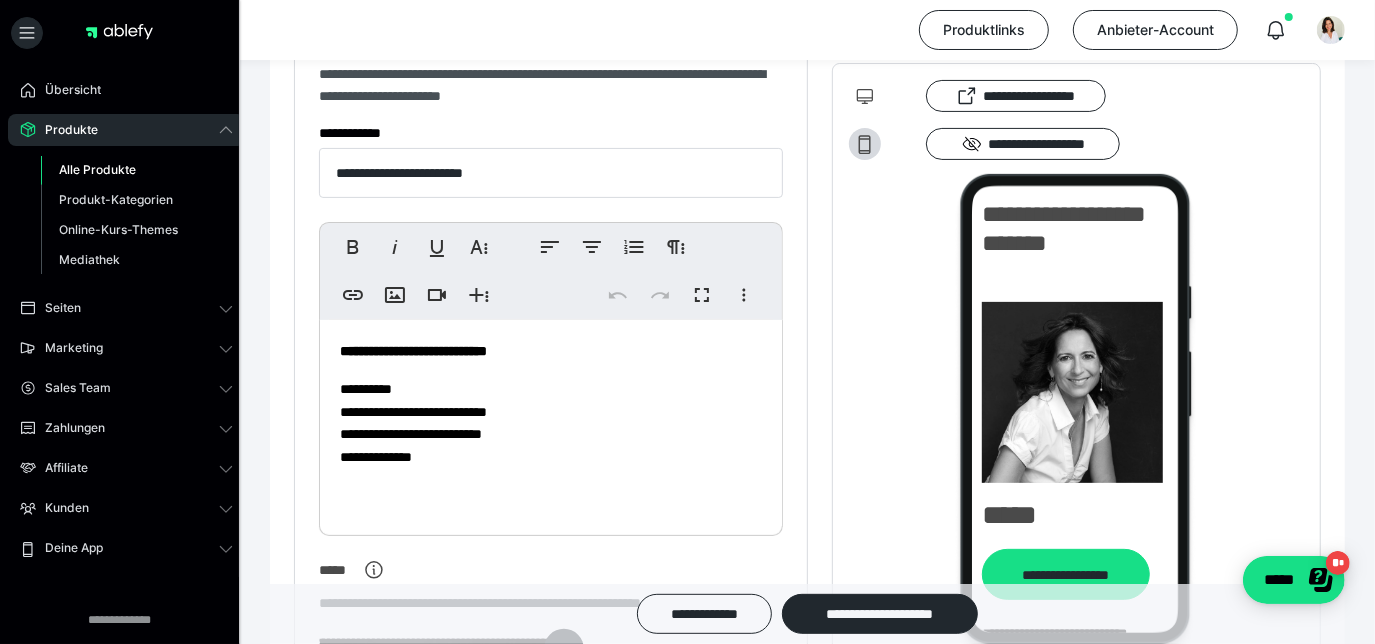 click on "Alle Produkte" at bounding box center (97, 169) 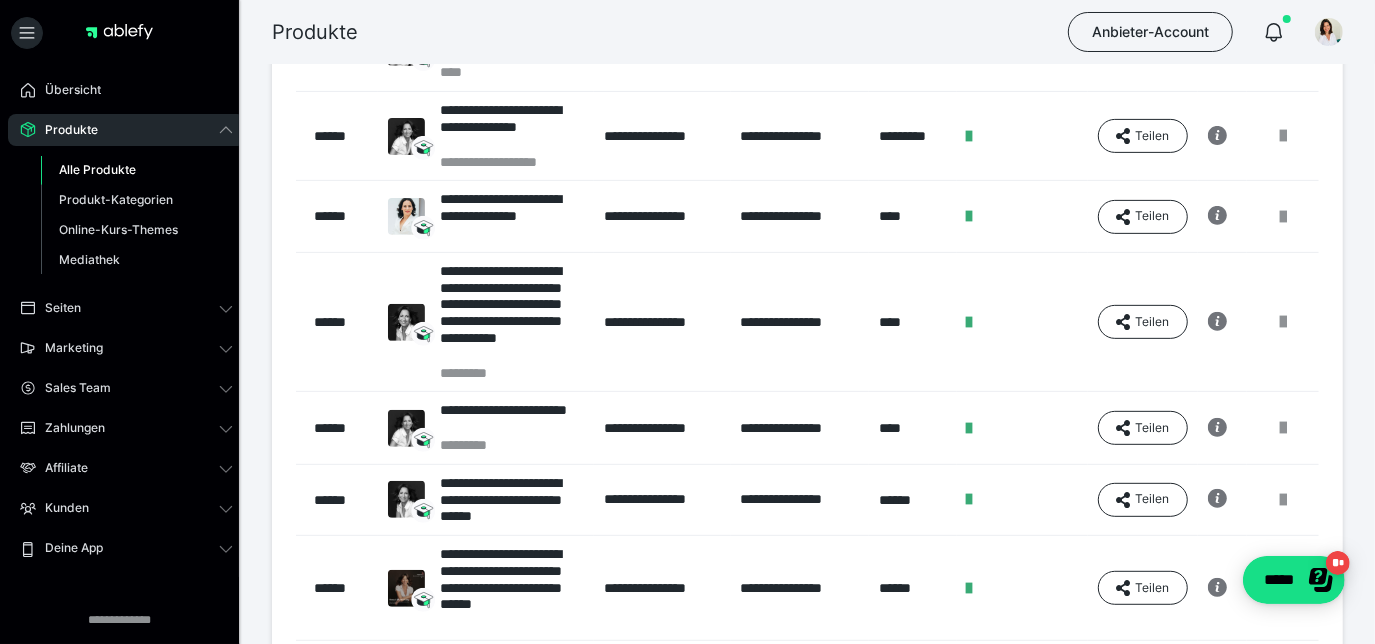 scroll, scrollTop: 454, scrollLeft: 0, axis: vertical 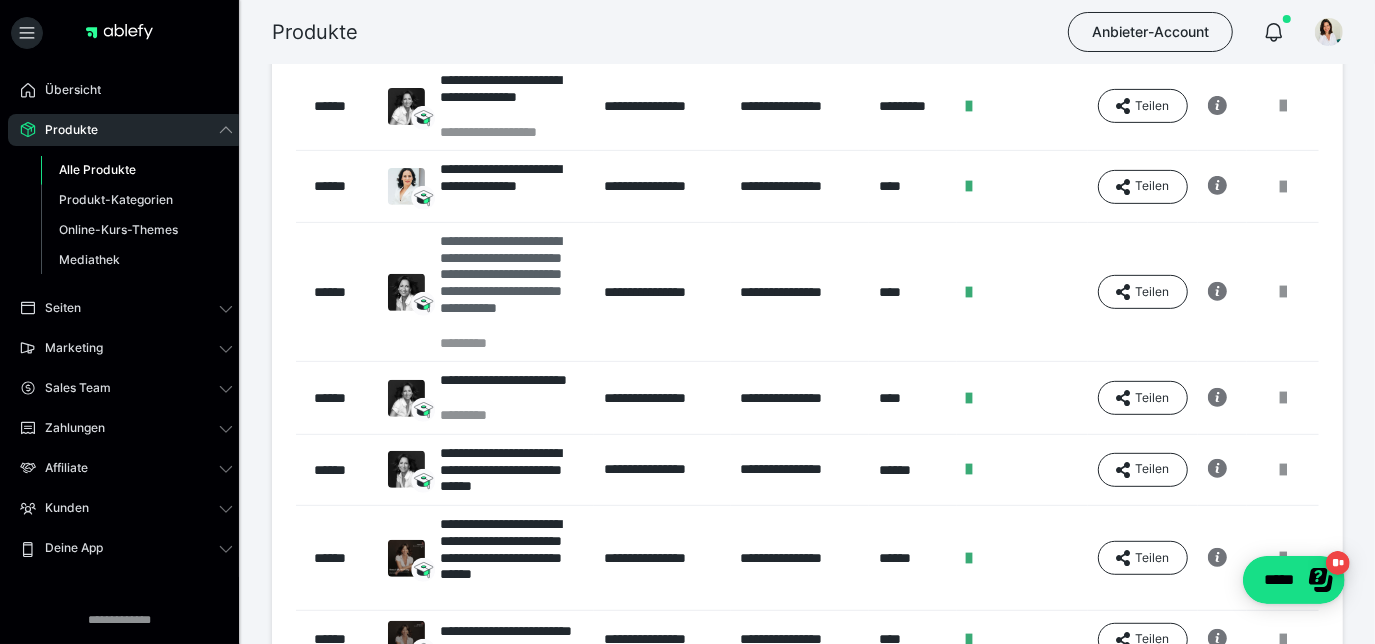 click on "**********" at bounding box center (512, 283) 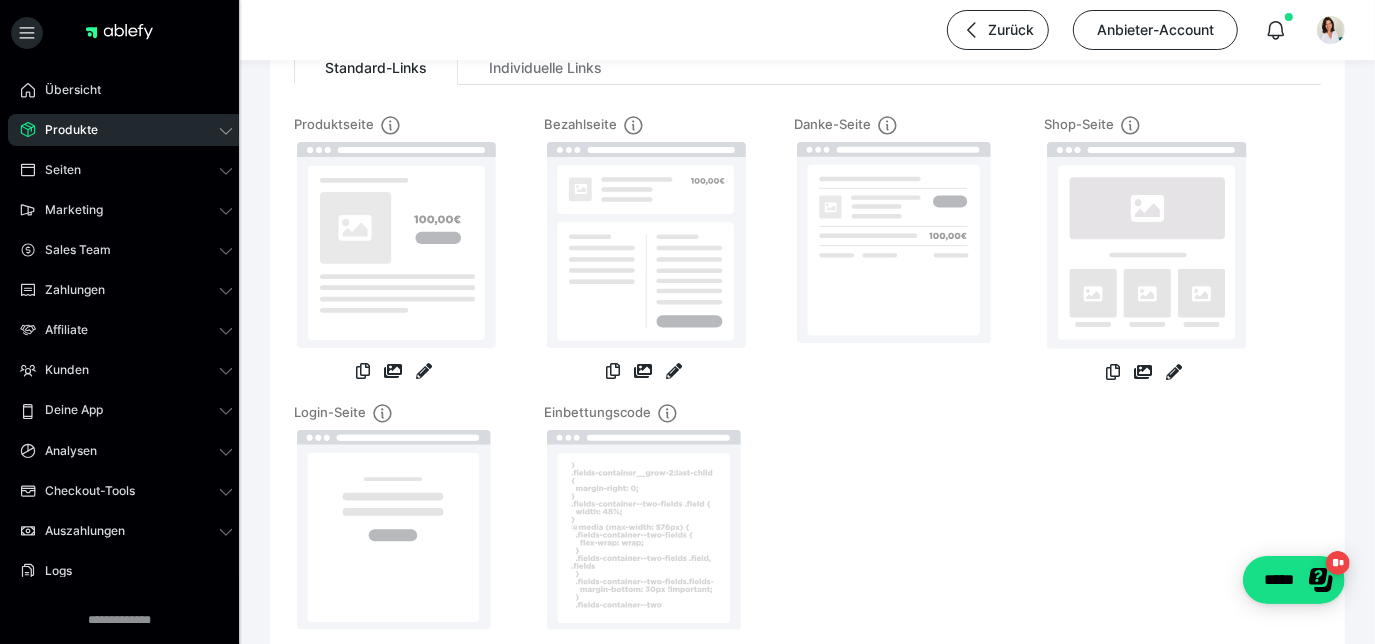 scroll, scrollTop: 272, scrollLeft: 0, axis: vertical 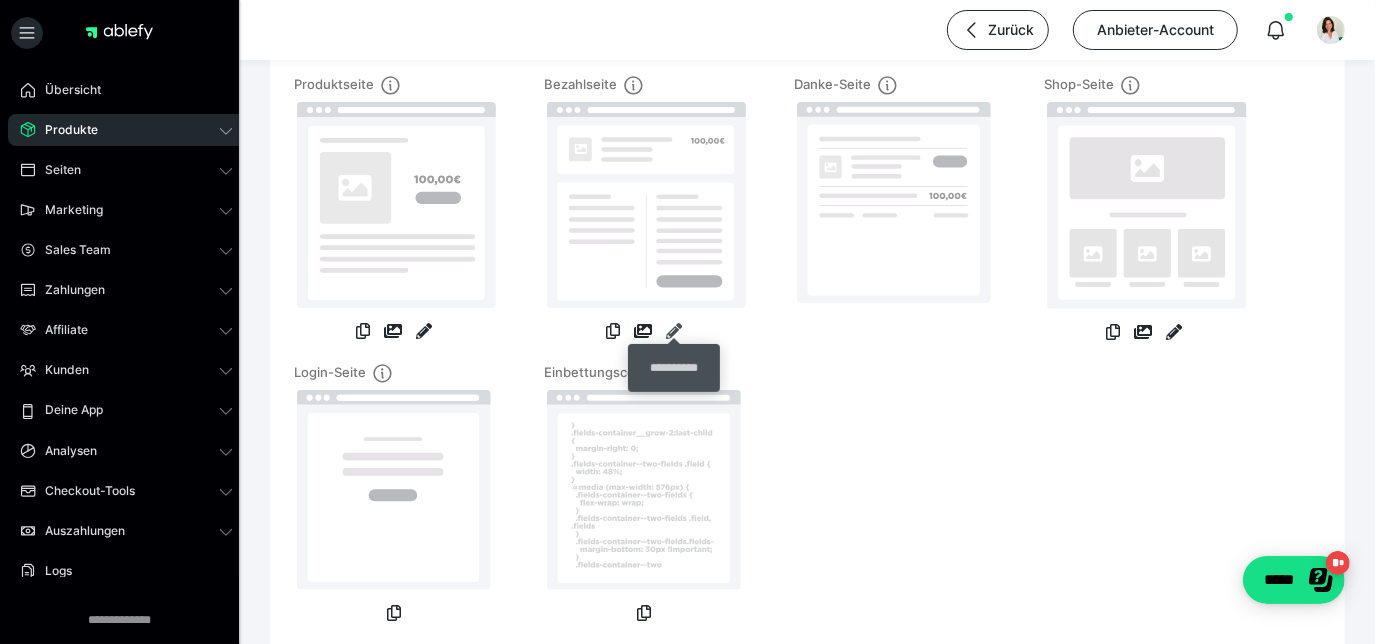 click at bounding box center [674, 331] 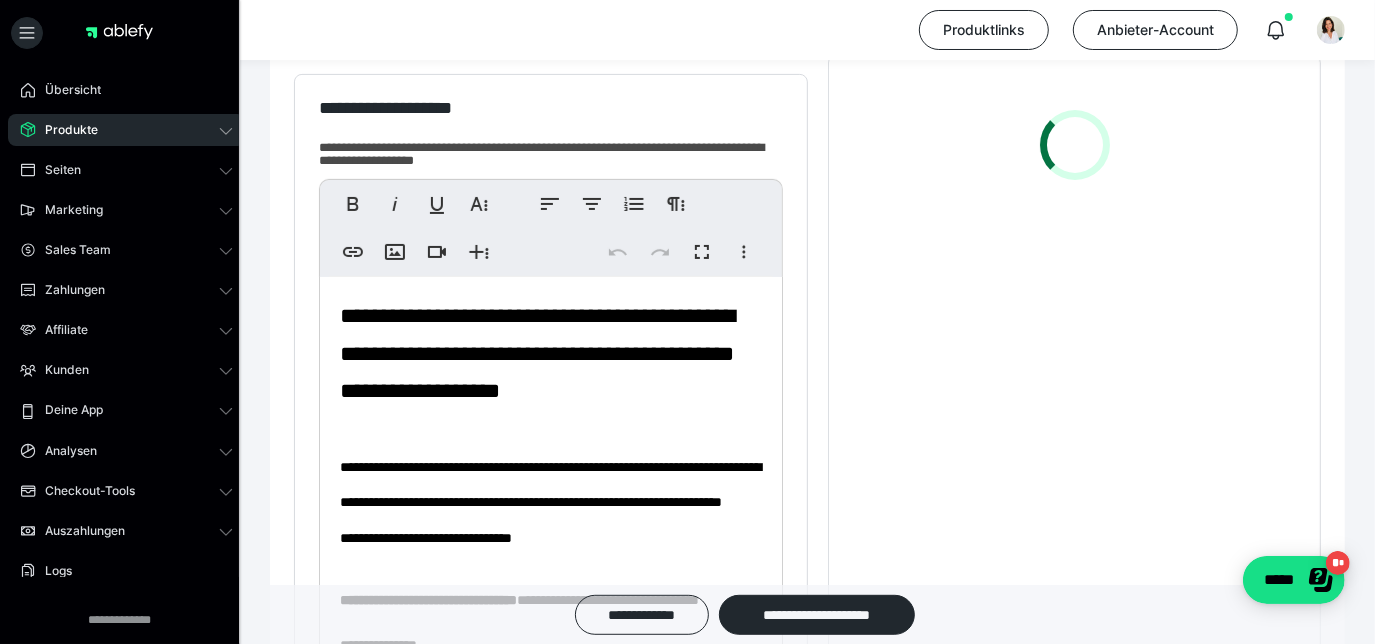 scroll, scrollTop: 454, scrollLeft: 0, axis: vertical 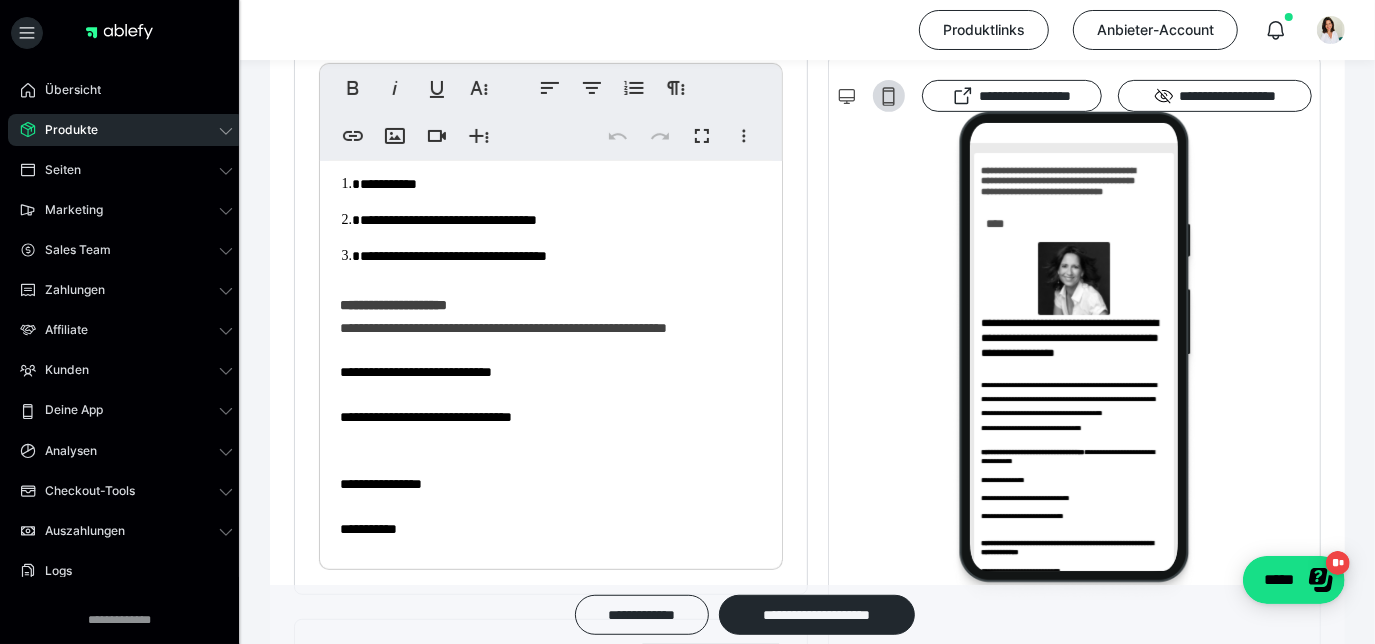 click on "**********" at bounding box center (551, -25) 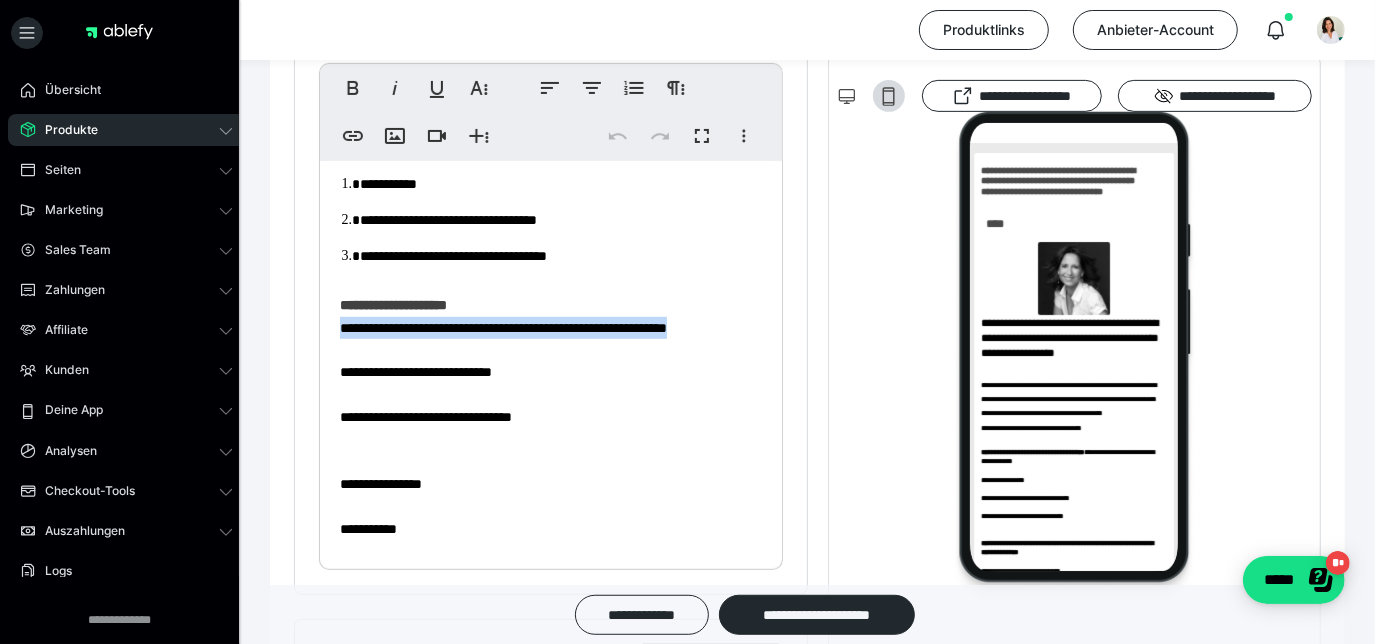 drag, startPoint x: 433, startPoint y: 320, endPoint x: 336, endPoint y: 296, distance: 99.92497 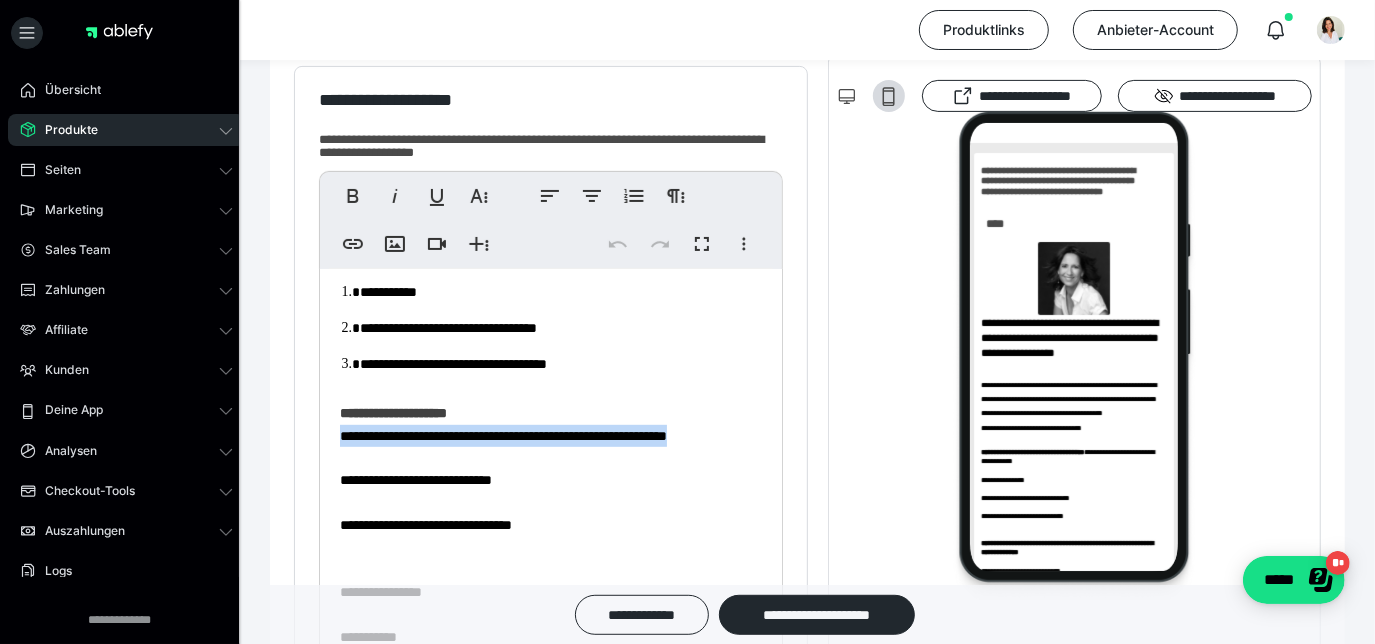 scroll, scrollTop: 363, scrollLeft: 0, axis: vertical 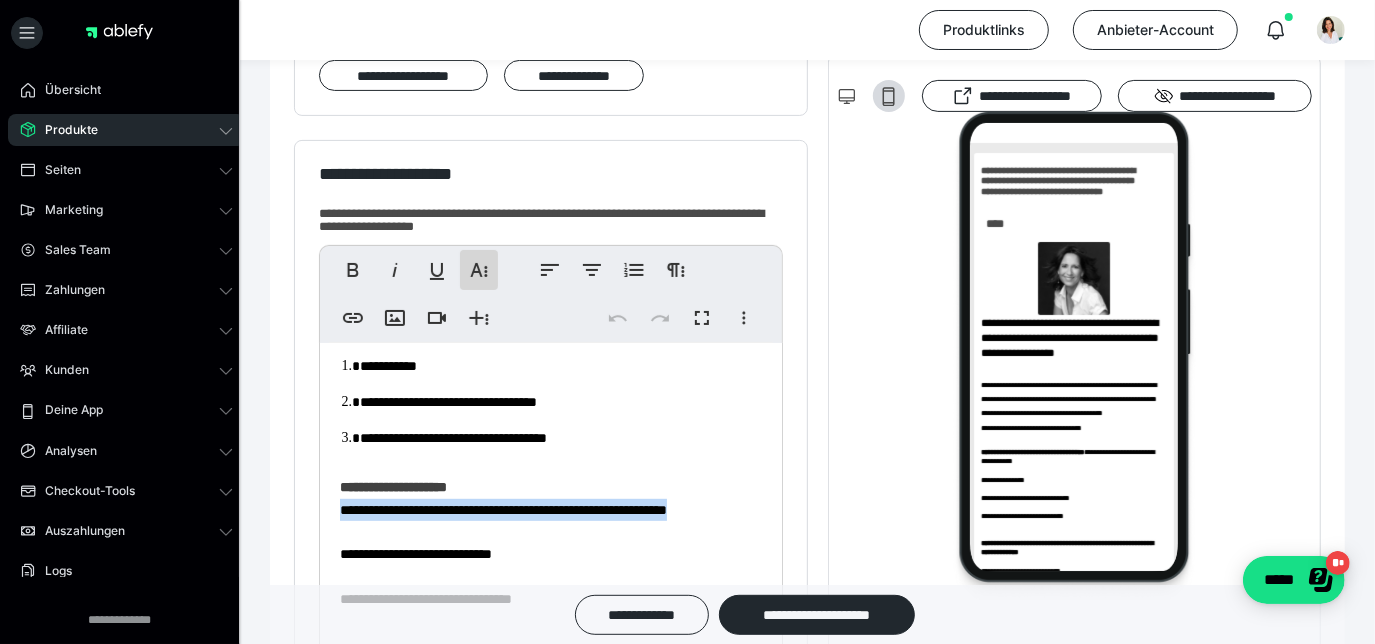 click 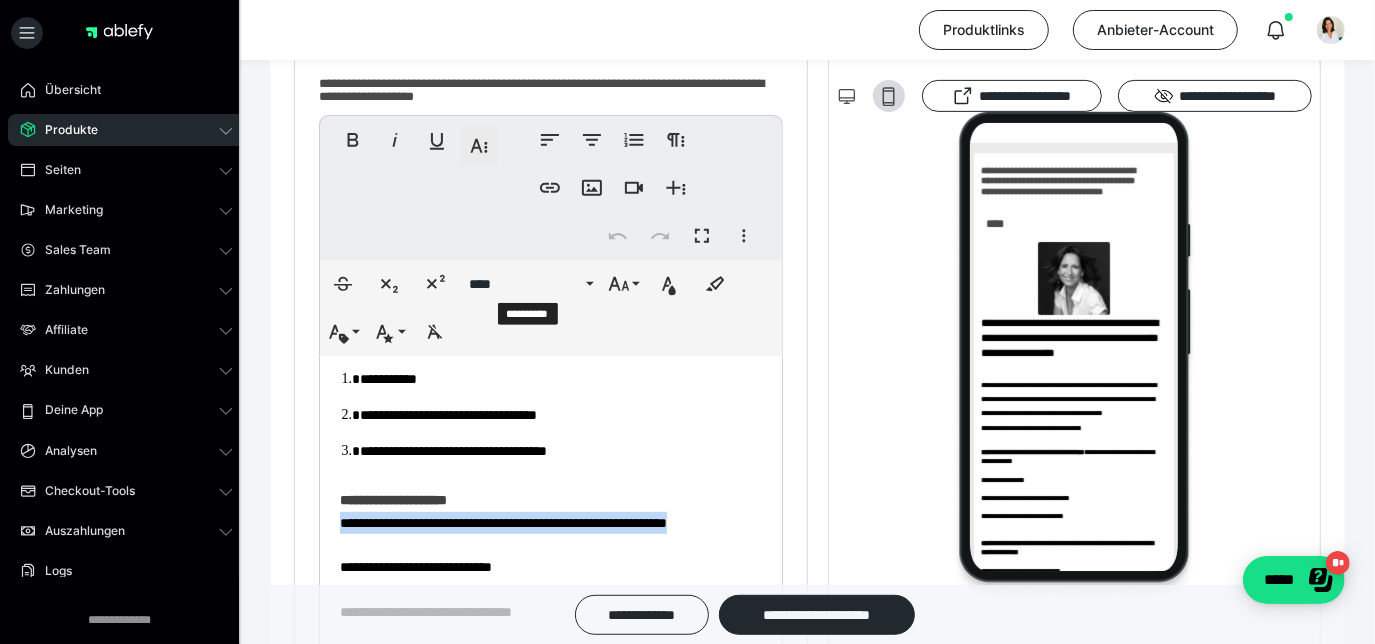 scroll, scrollTop: 506, scrollLeft: 0, axis: vertical 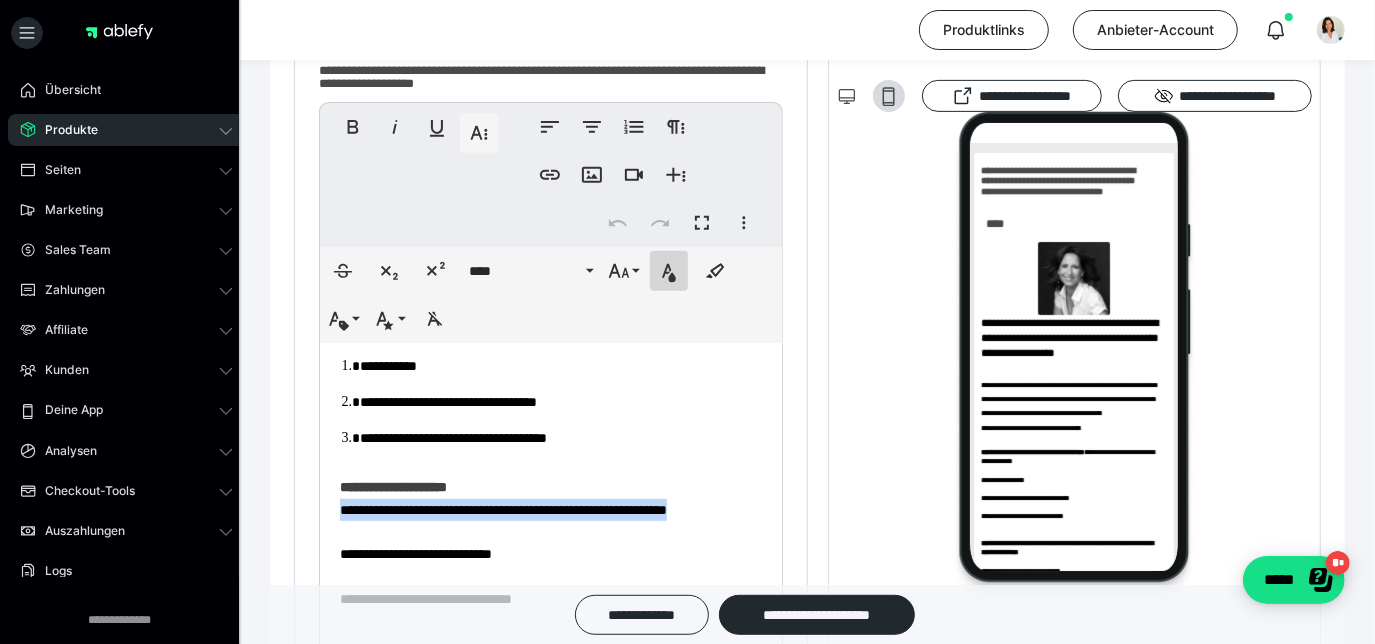 click 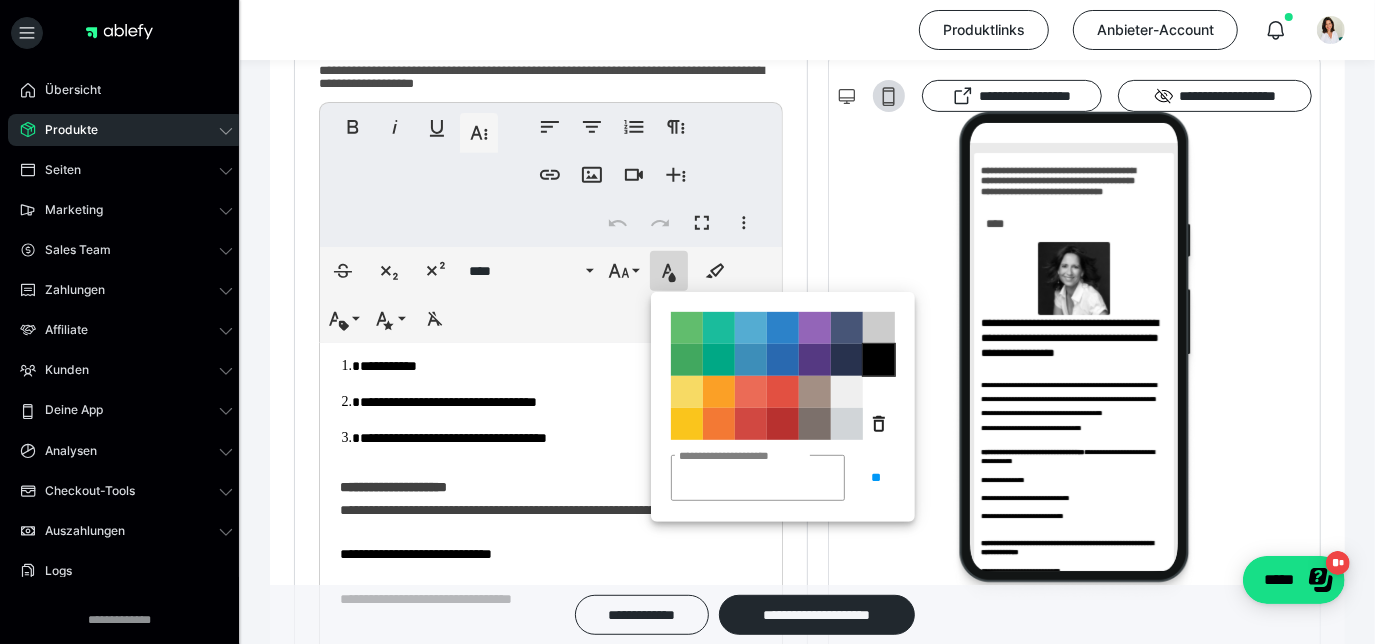 click on "**********" at bounding box center (879, 360) 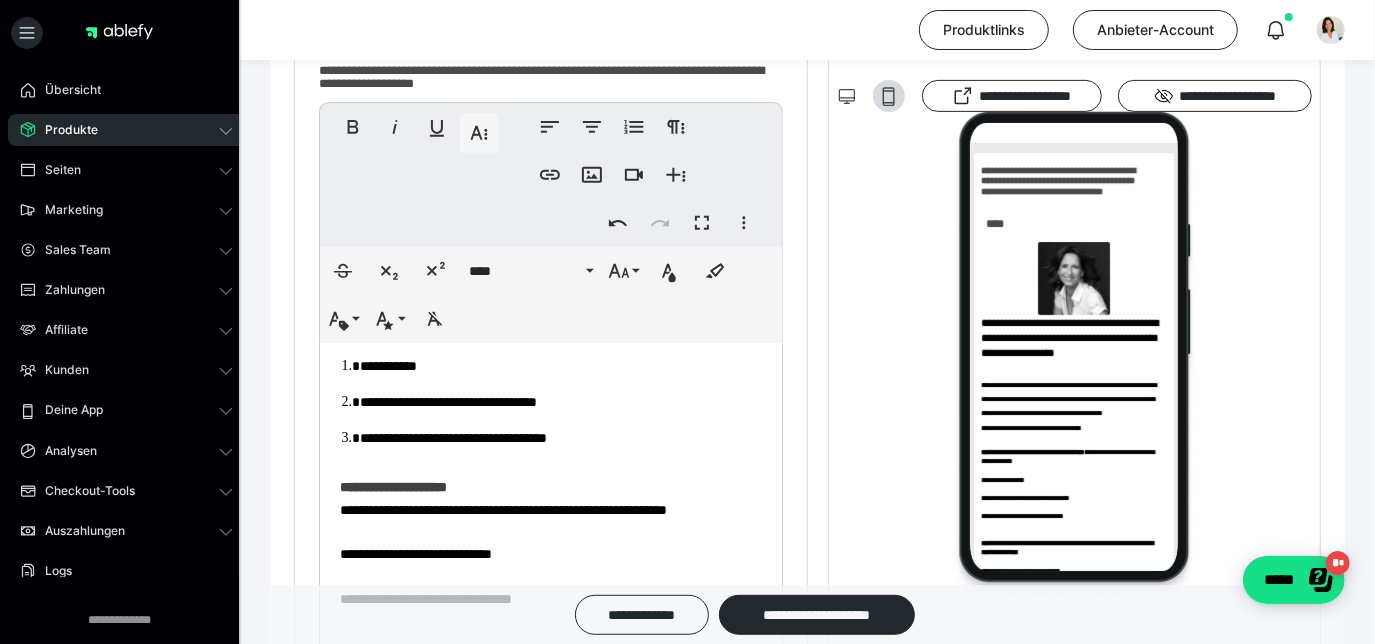 click on "**********" at bounding box center (554, 447) 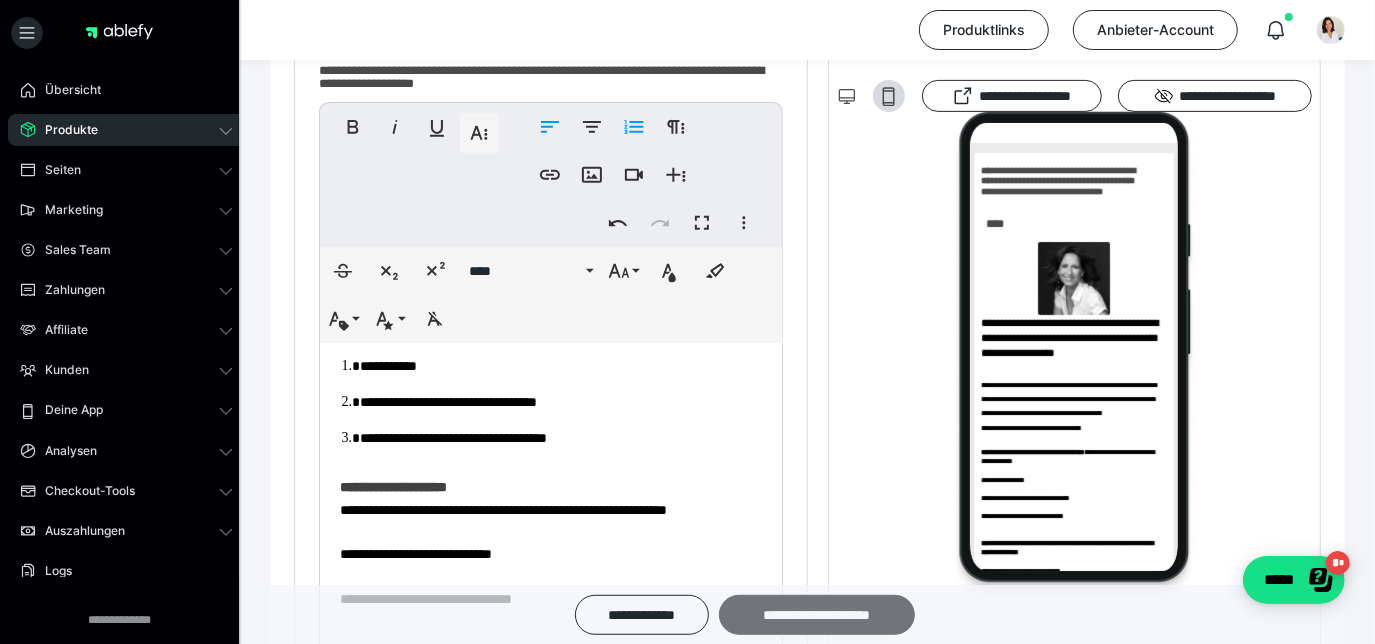 click on "**********" at bounding box center [817, 614] 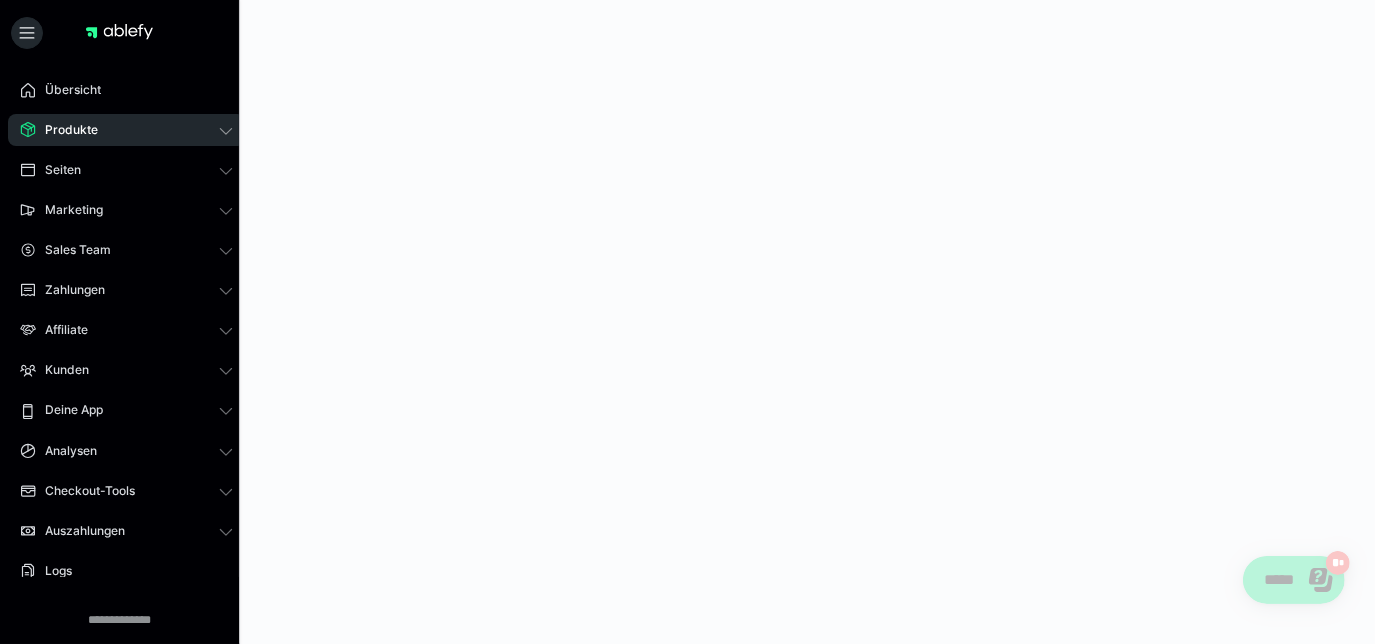 scroll, scrollTop: 0, scrollLeft: 0, axis: both 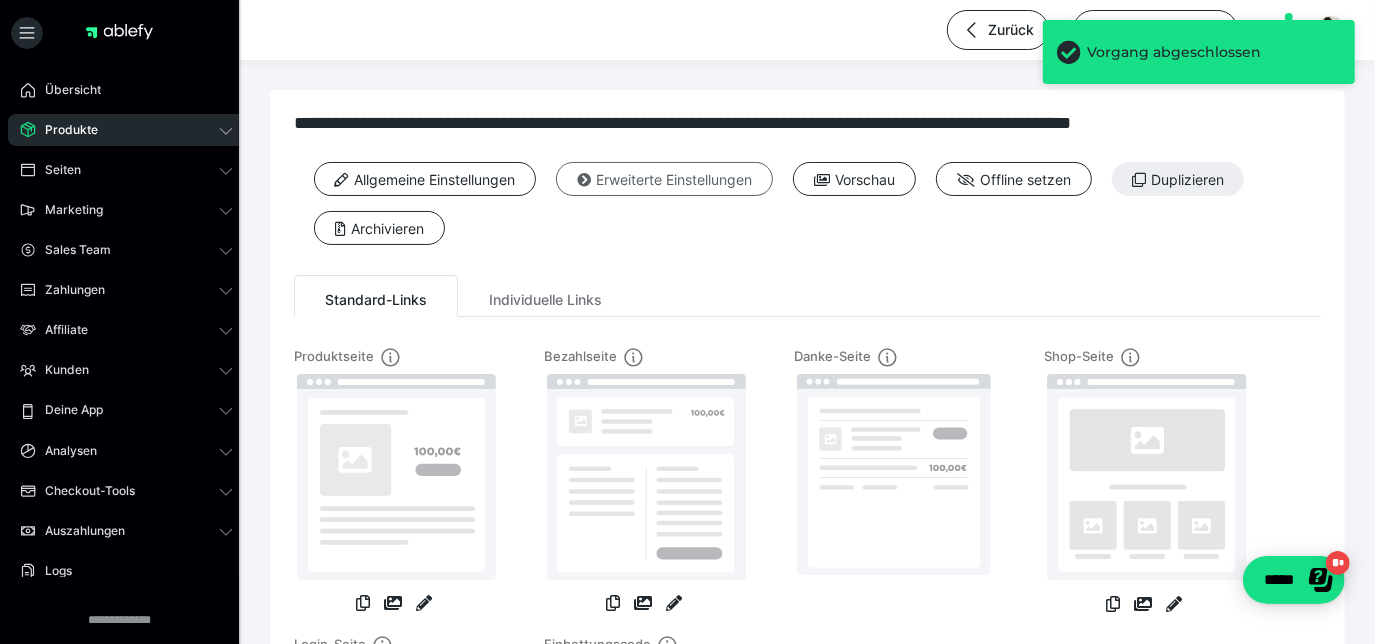 click on "Erweiterte Einstellungen" at bounding box center (664, 179) 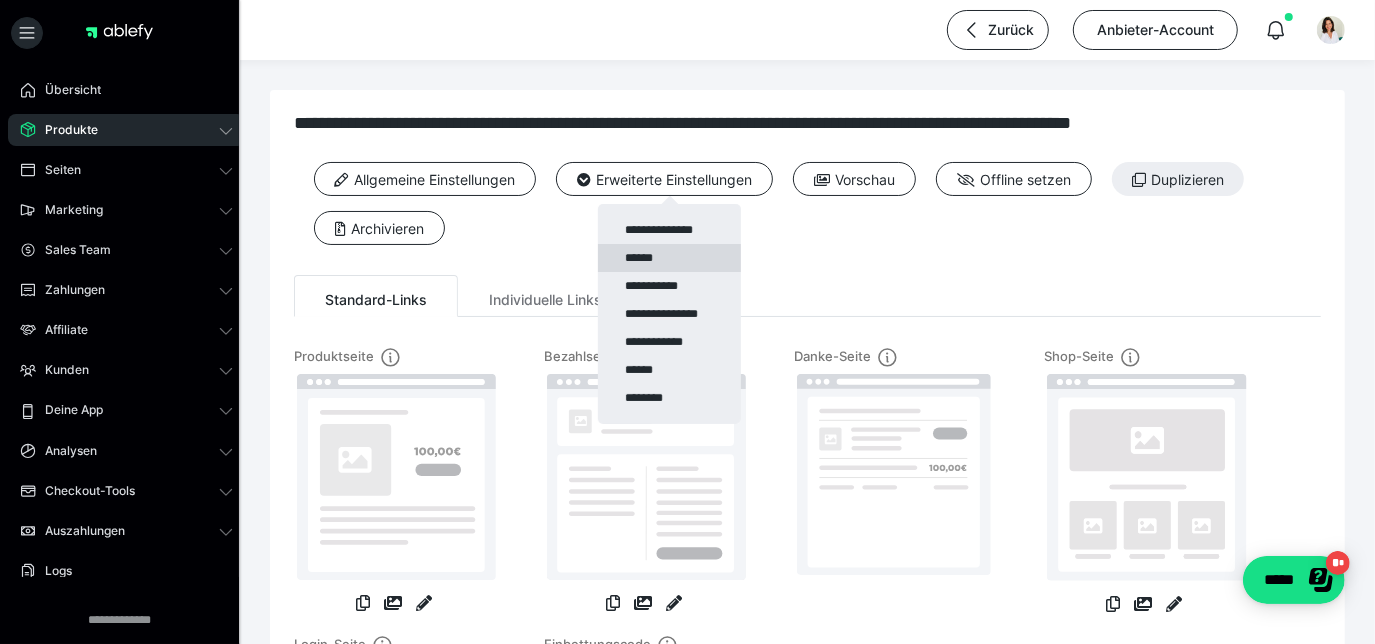 click on "******" at bounding box center [669, 258] 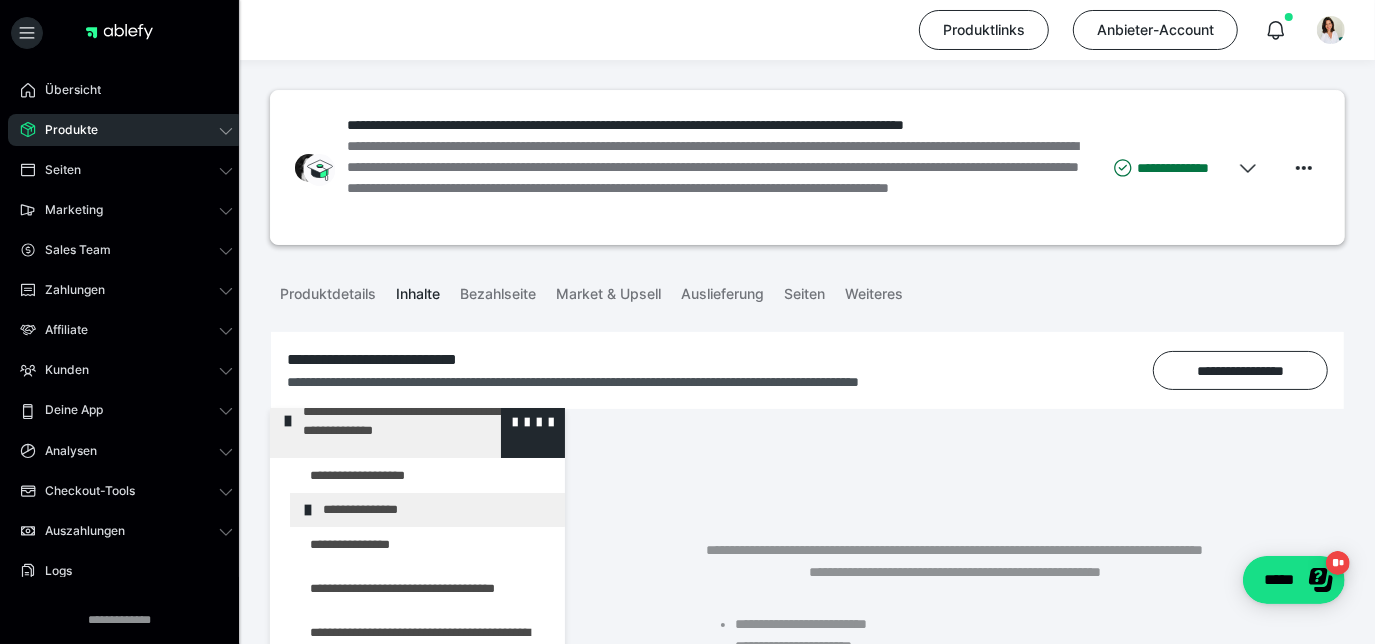 scroll, scrollTop: 90, scrollLeft: 0, axis: vertical 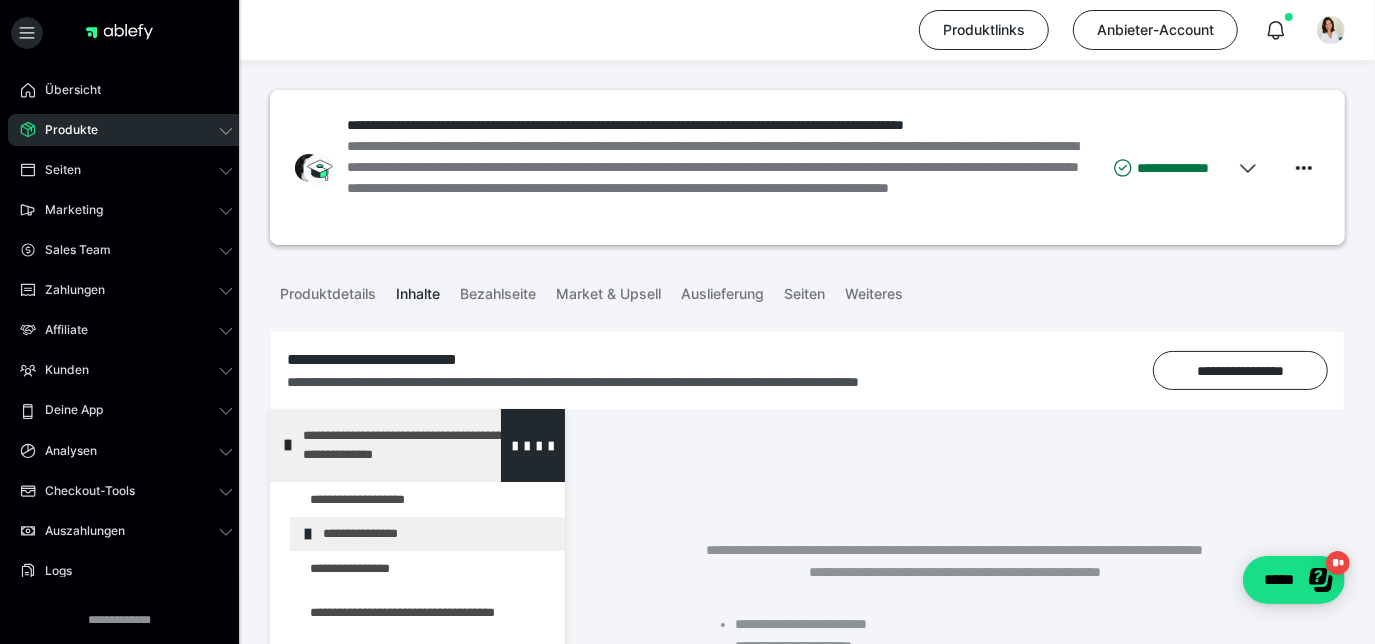 click on "**********" at bounding box center (419, 445) 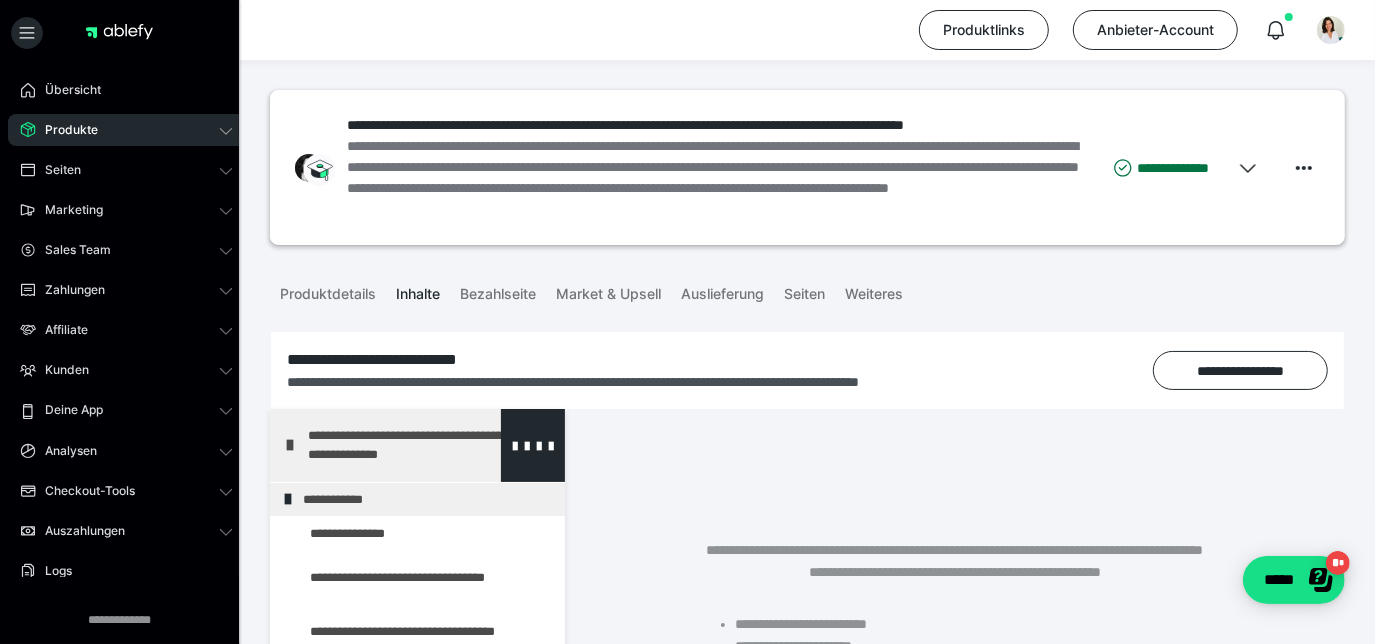 click at bounding box center [290, 445] 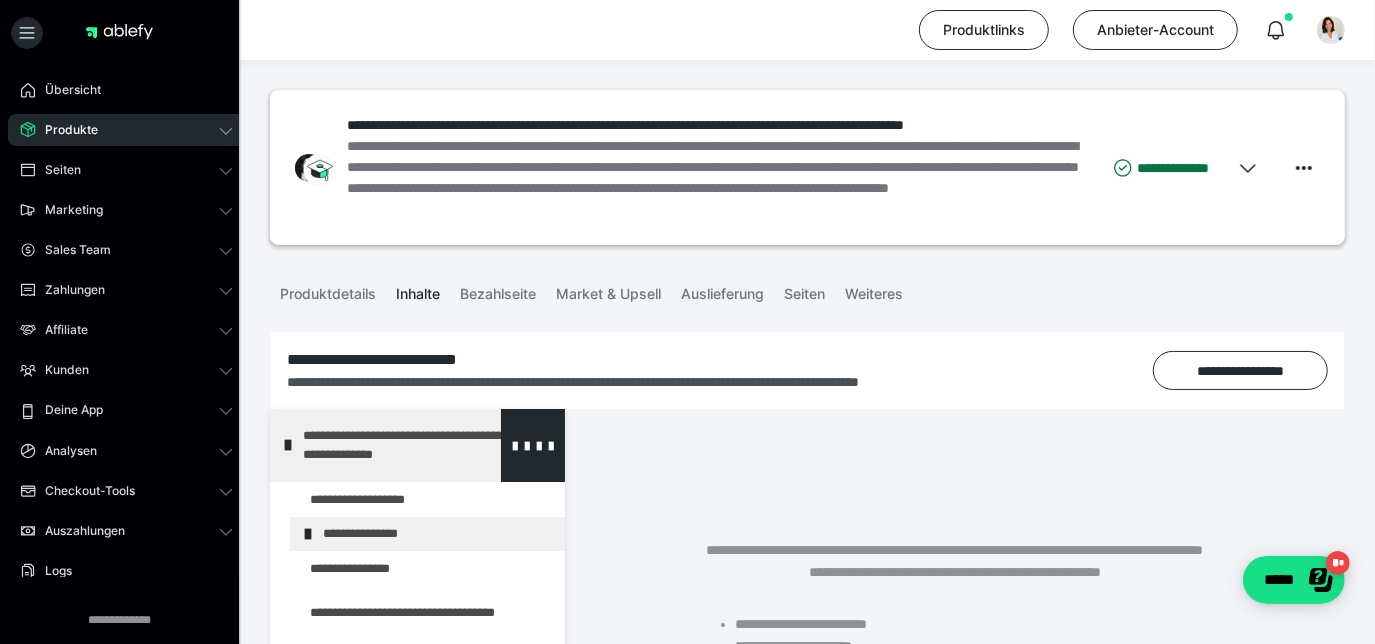 click on "**********" at bounding box center [419, 445] 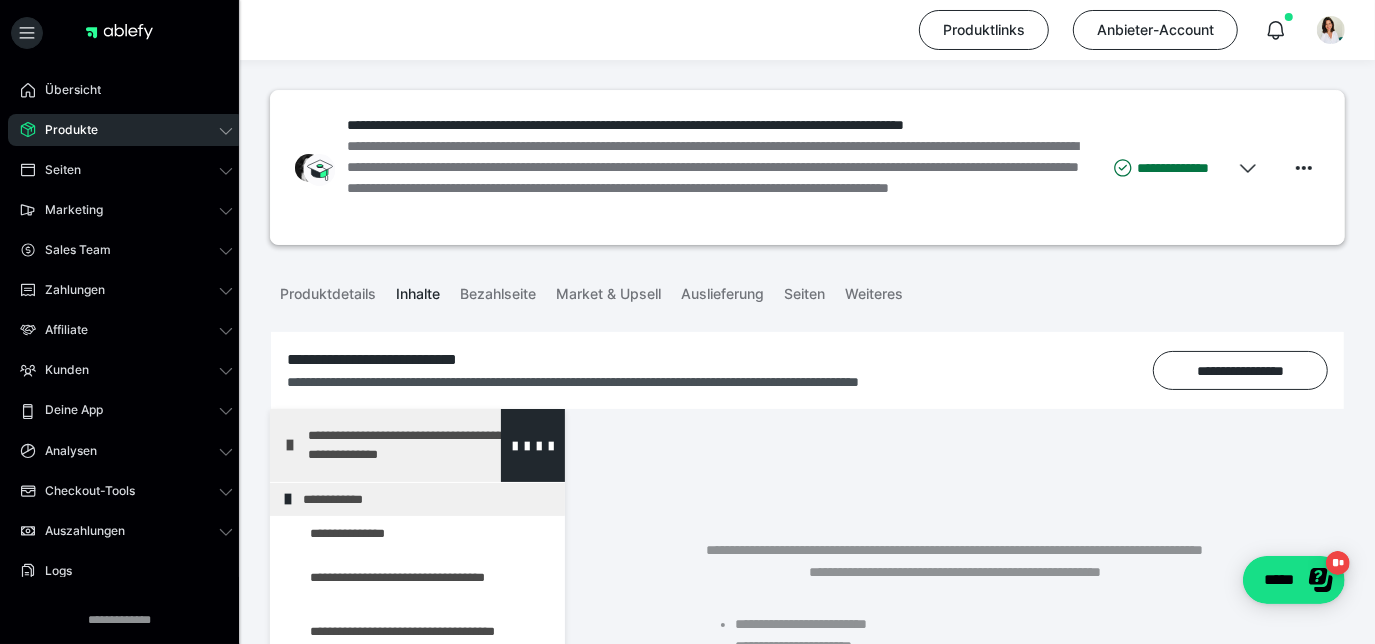 click at bounding box center [290, 445] 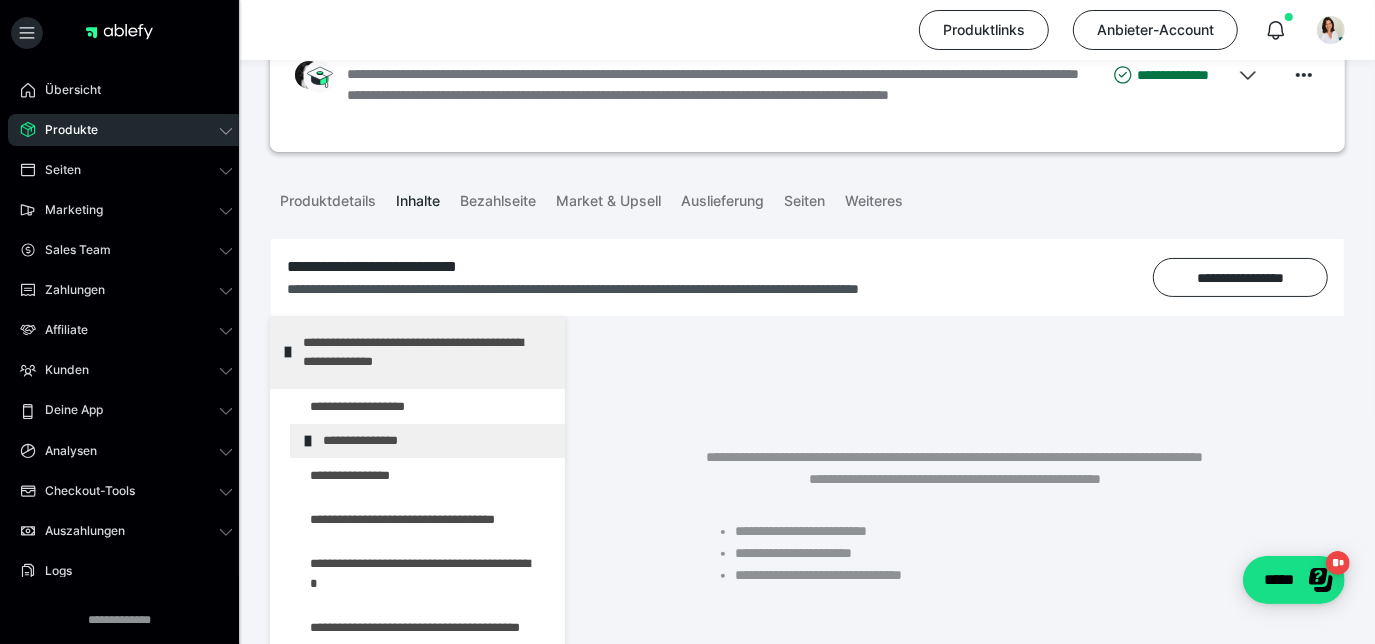 scroll, scrollTop: 181, scrollLeft: 0, axis: vertical 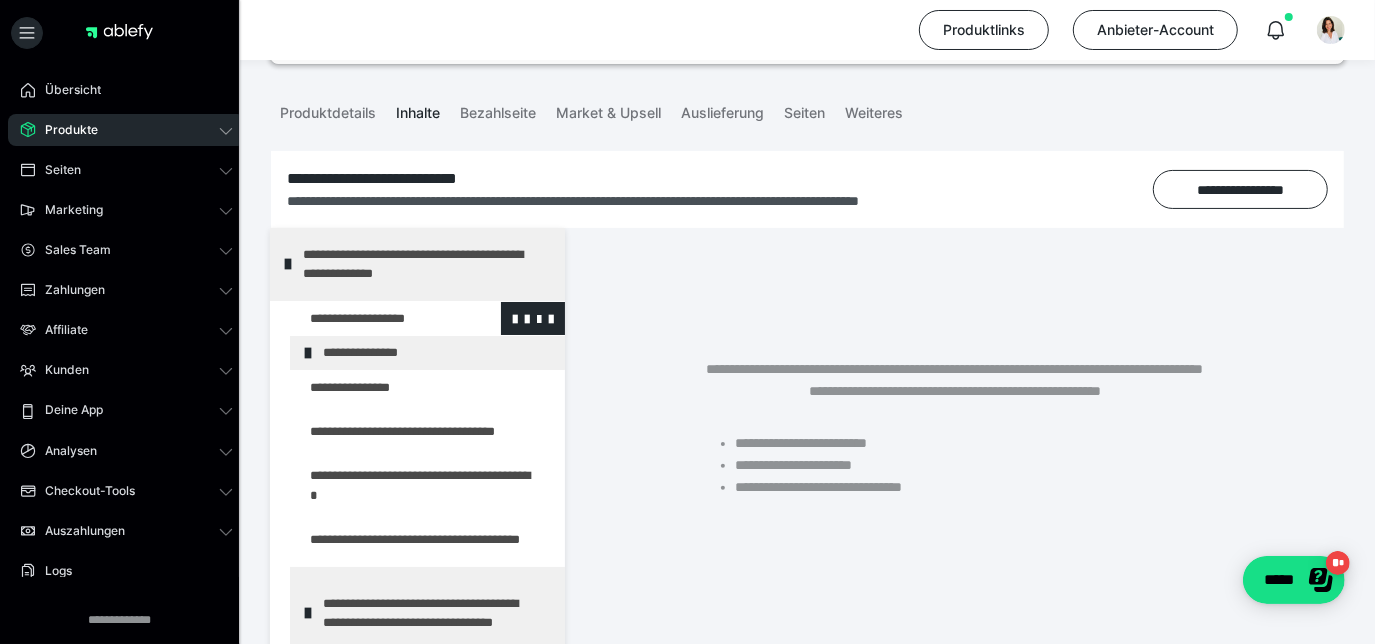 click at bounding box center (375, 319) 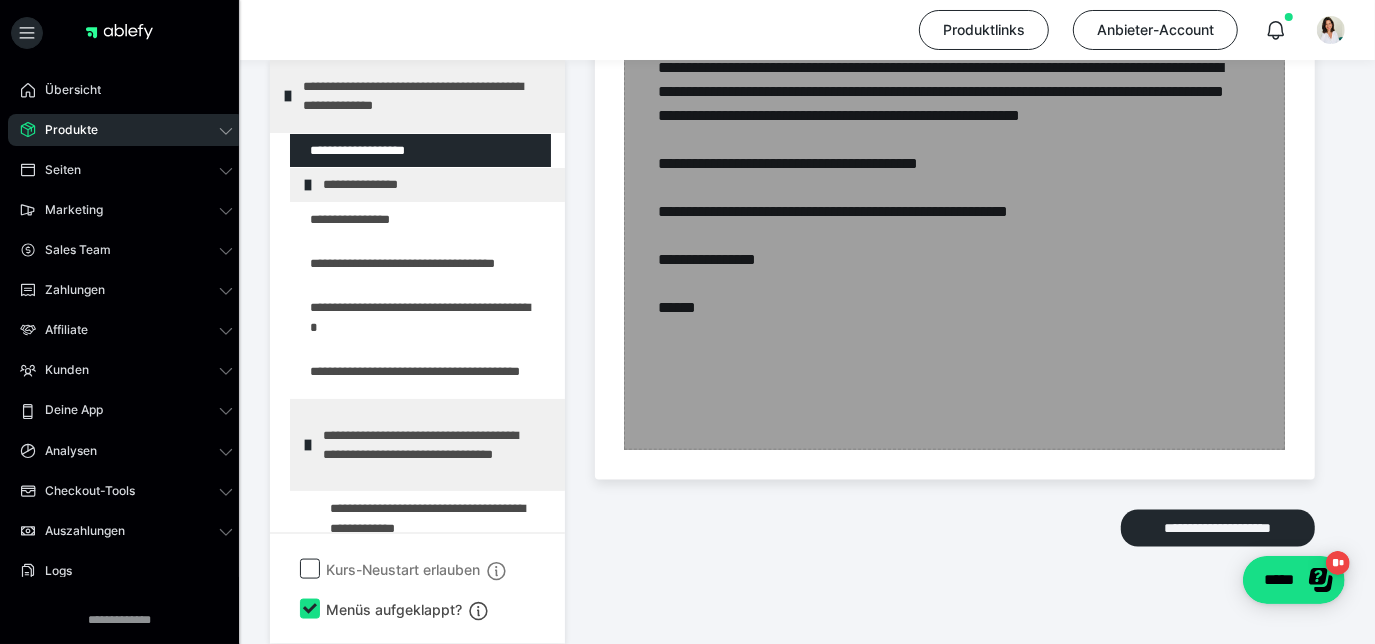 scroll, scrollTop: 1517, scrollLeft: 0, axis: vertical 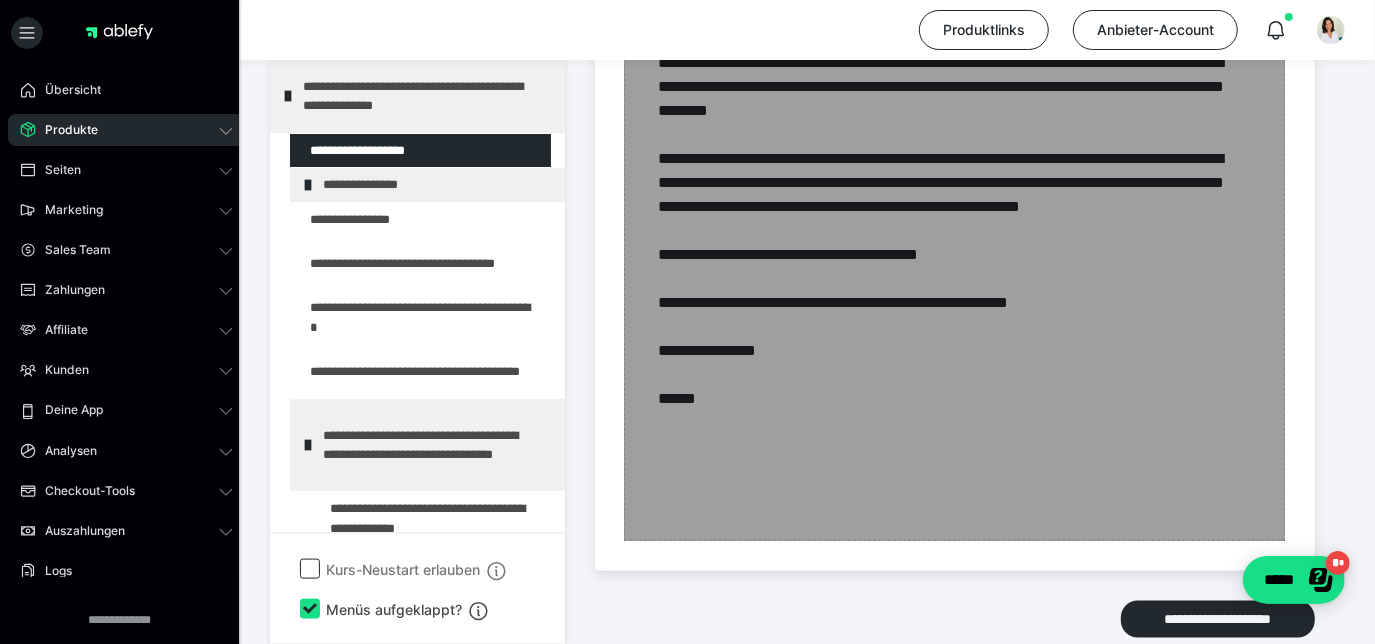 click on "Zum Pagebuilder" at bounding box center [954, -97] 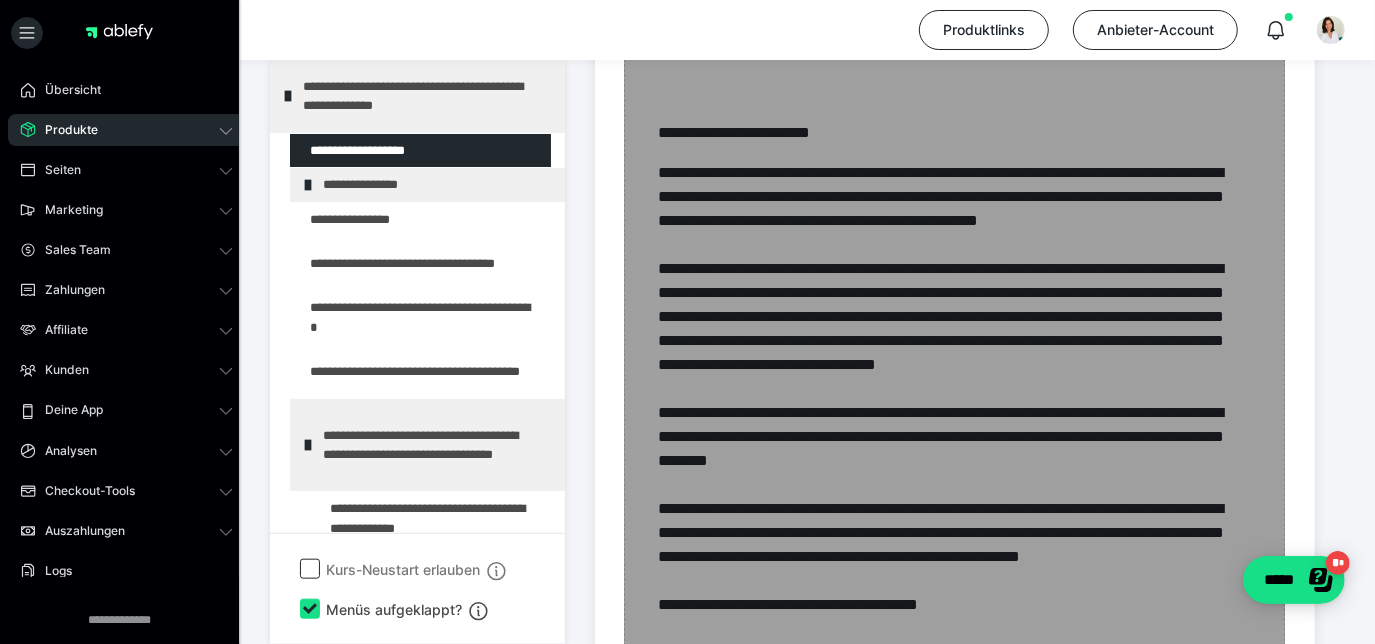 scroll, scrollTop: 1062, scrollLeft: 0, axis: vertical 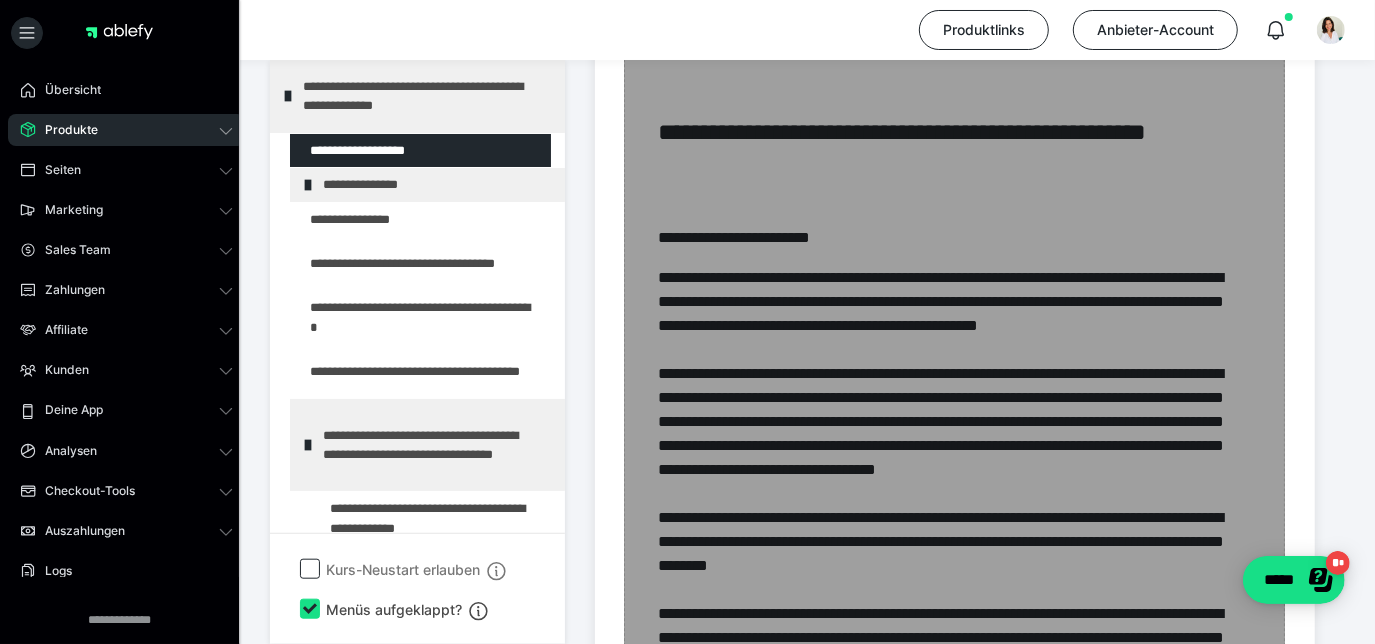 click on "Zum Pagebuilder" at bounding box center (954, 358) 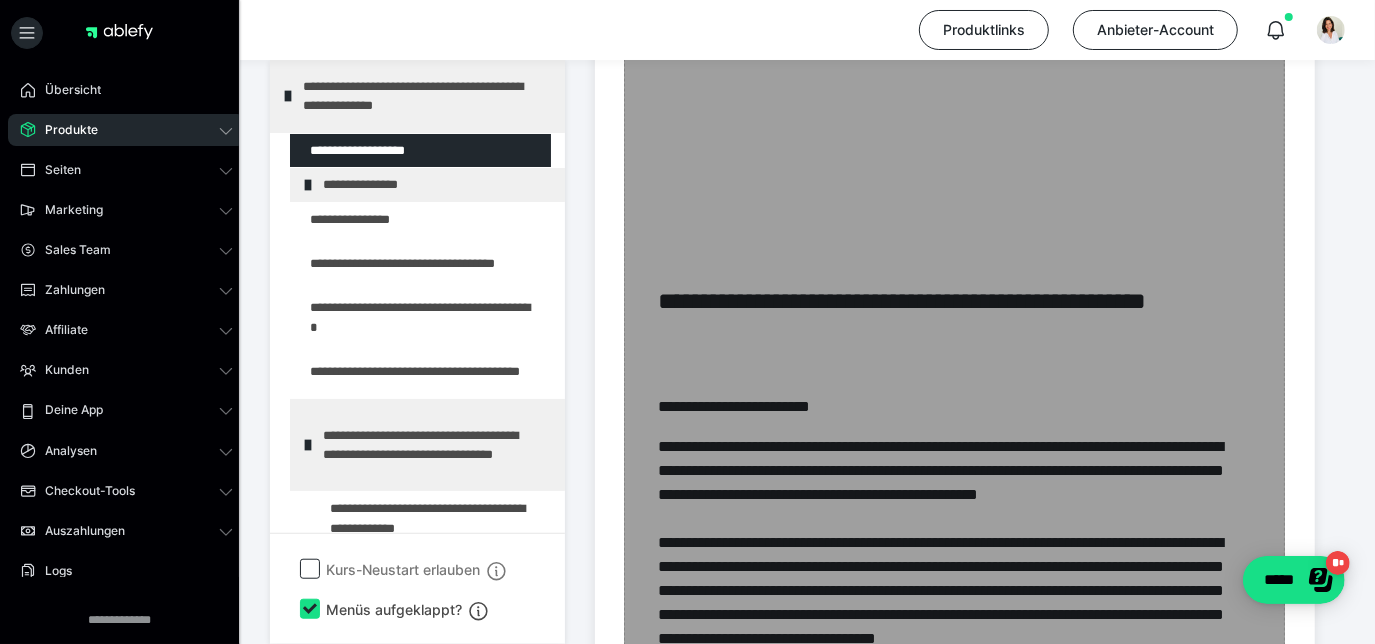 scroll, scrollTop: 971, scrollLeft: 0, axis: vertical 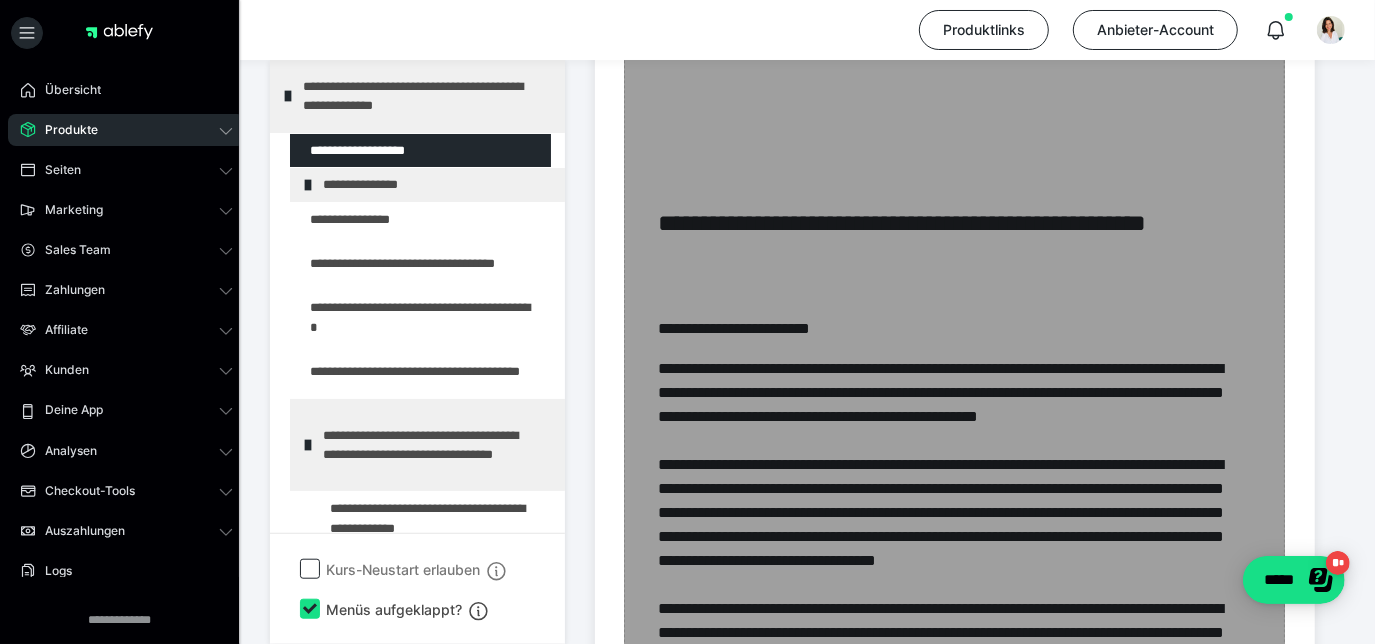 click on "Zum Pagebuilder" at bounding box center (954, 449) 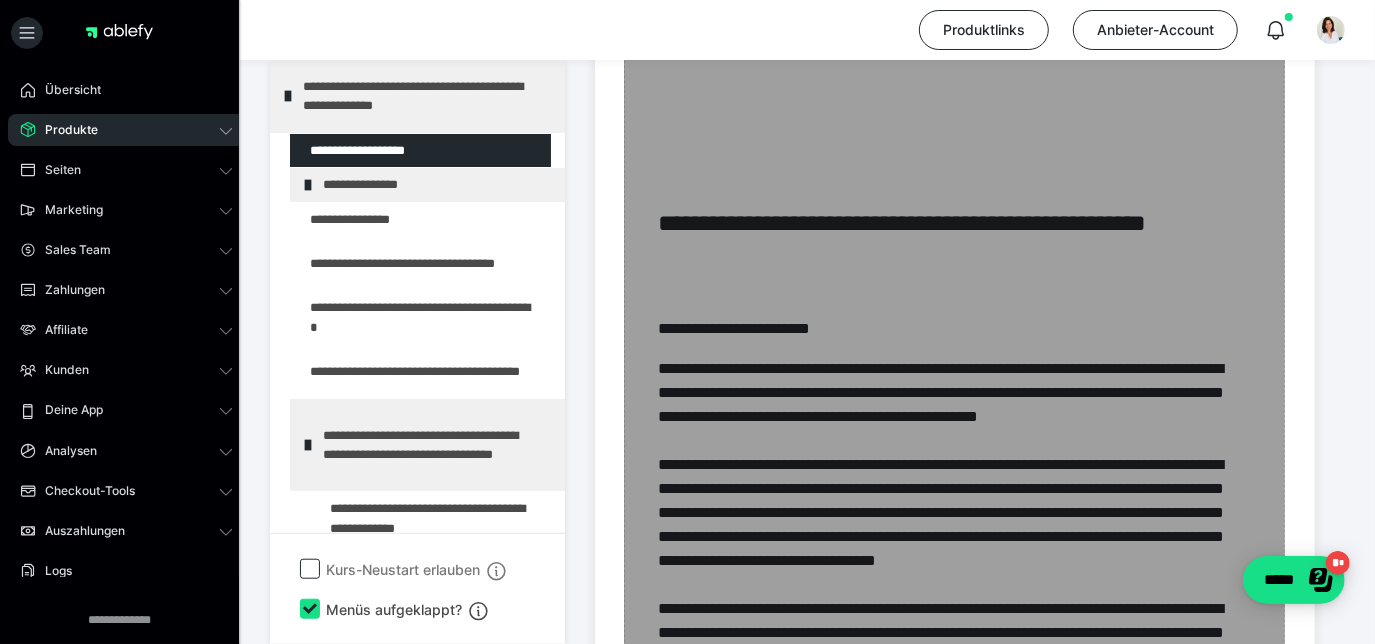 drag, startPoint x: 978, startPoint y: 327, endPoint x: 913, endPoint y: 343, distance: 66.94027 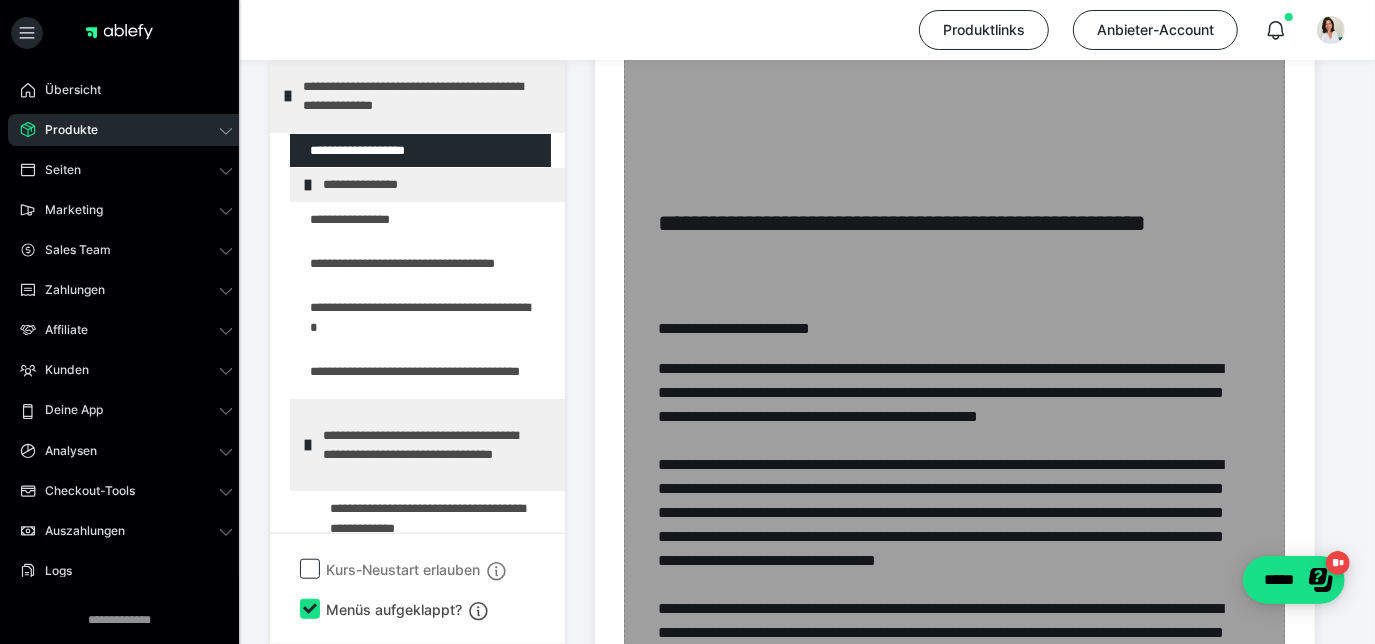 click on "Zum Pagebuilder" at bounding box center [954, 449] 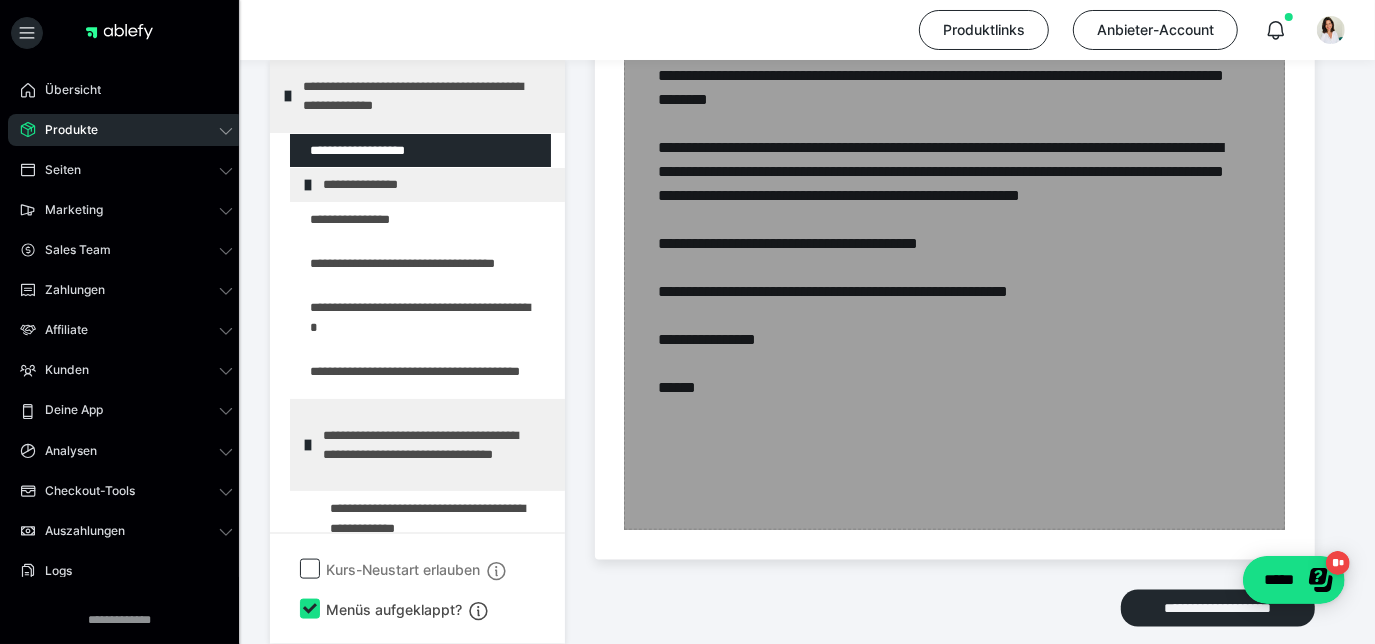 scroll, scrollTop: 1608, scrollLeft: 0, axis: vertical 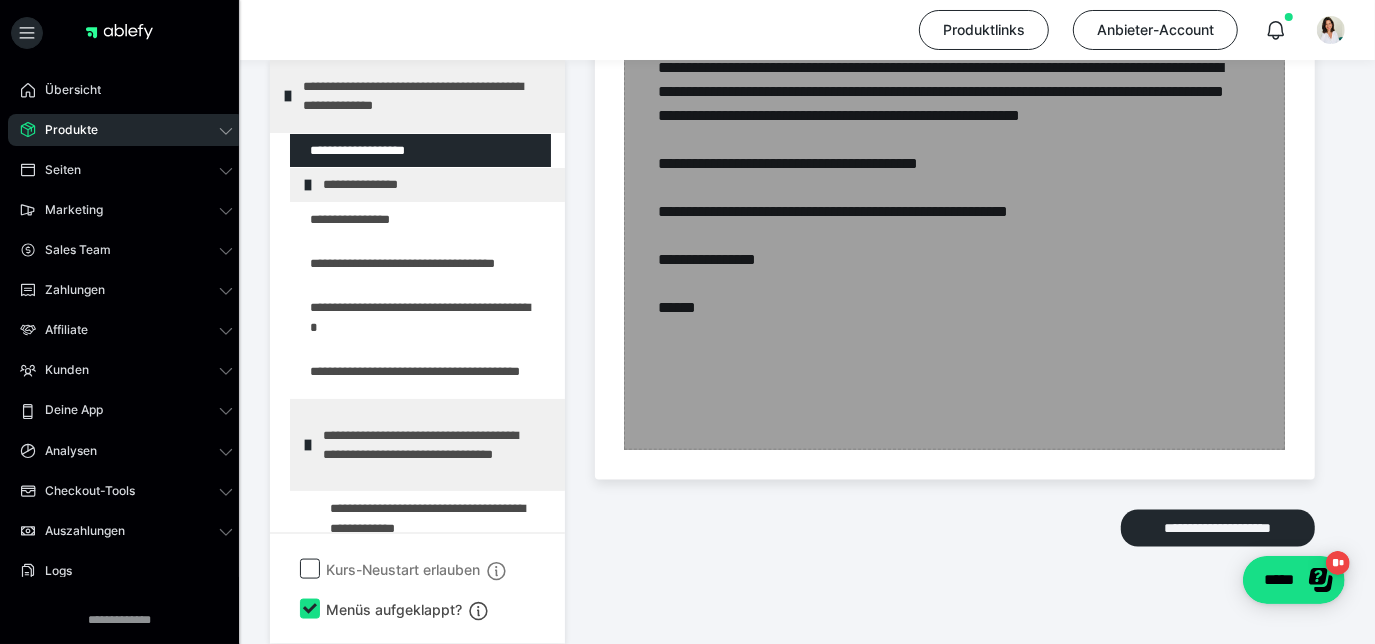 click on "Zum Pagebuilder" at bounding box center (954, -188) 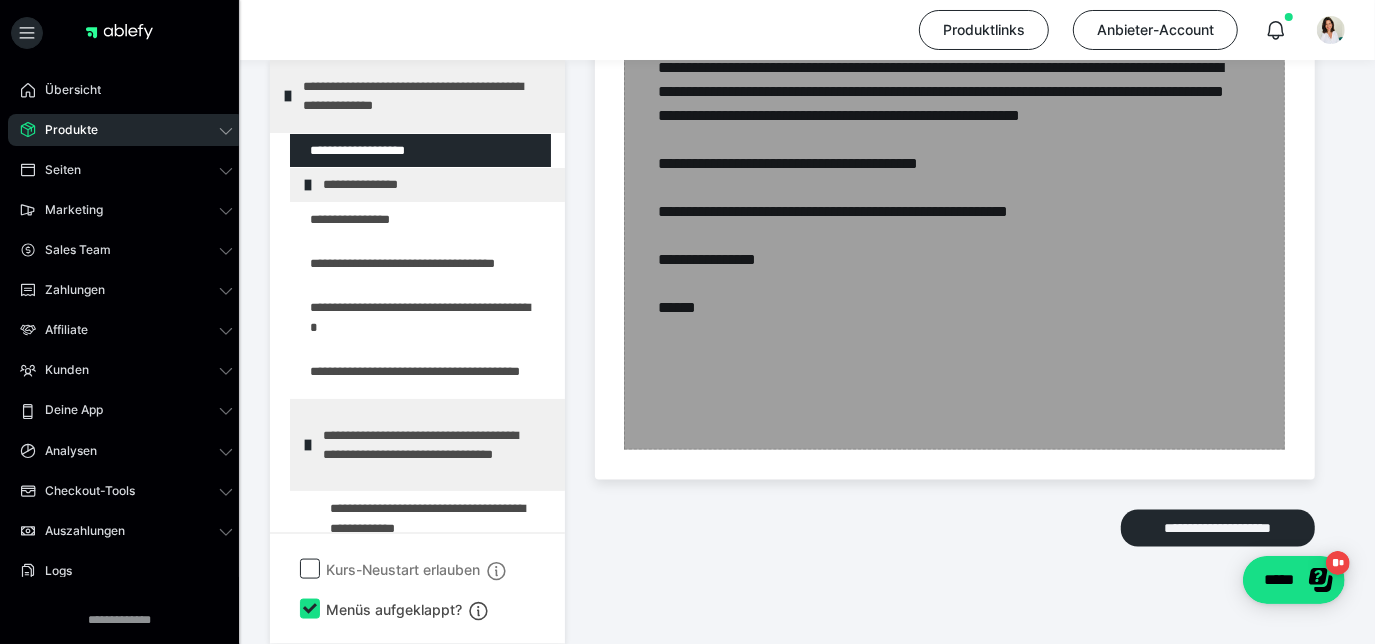drag, startPoint x: 781, startPoint y: 433, endPoint x: 749, endPoint y: 418, distance: 35.341194 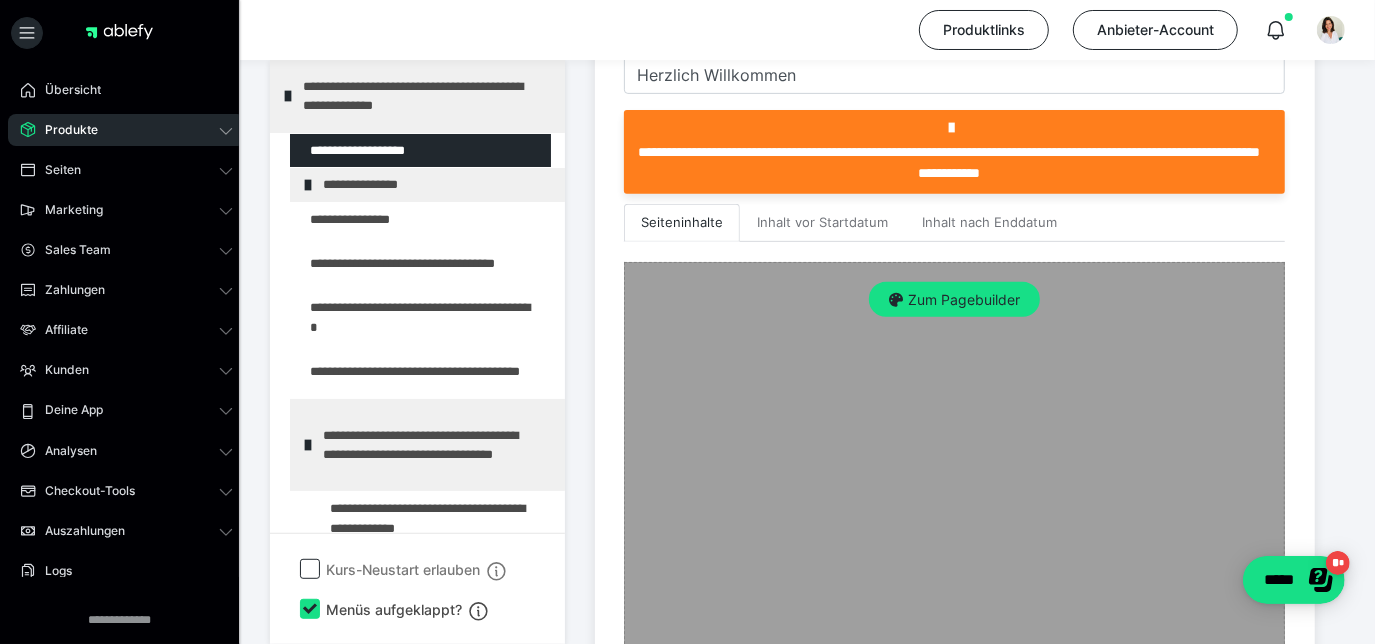 scroll, scrollTop: 517, scrollLeft: 0, axis: vertical 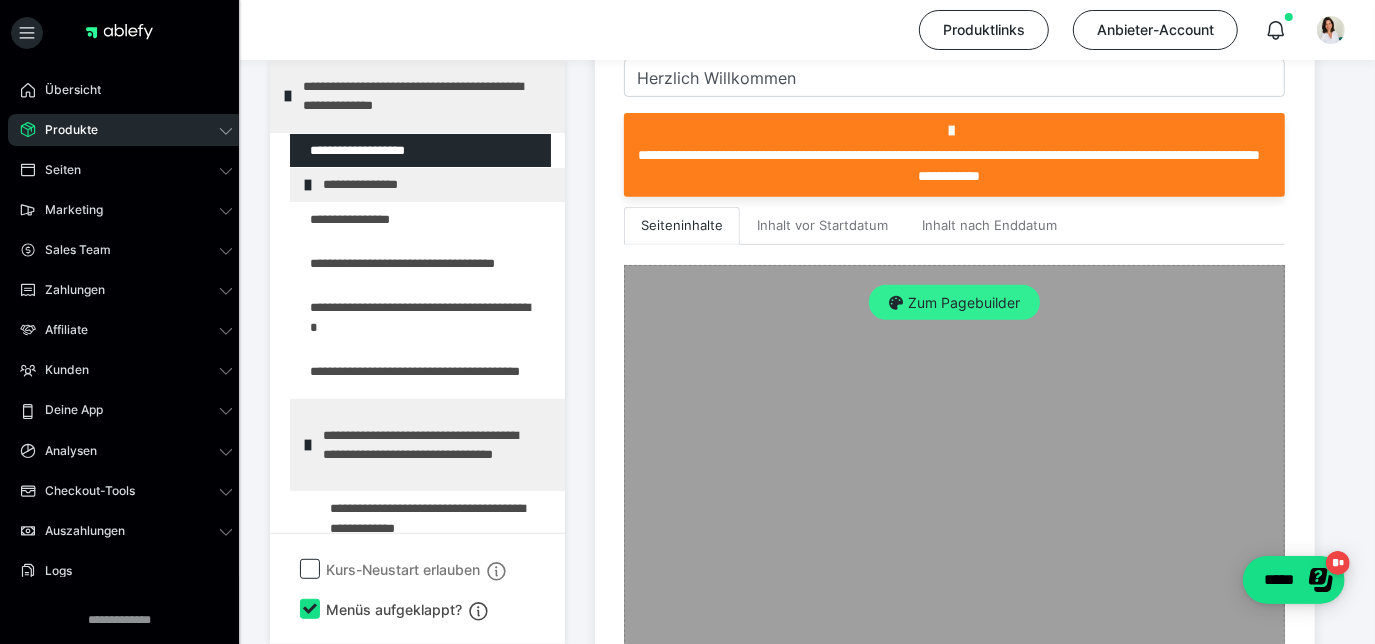 click on "Zum Pagebuilder" at bounding box center (954, 303) 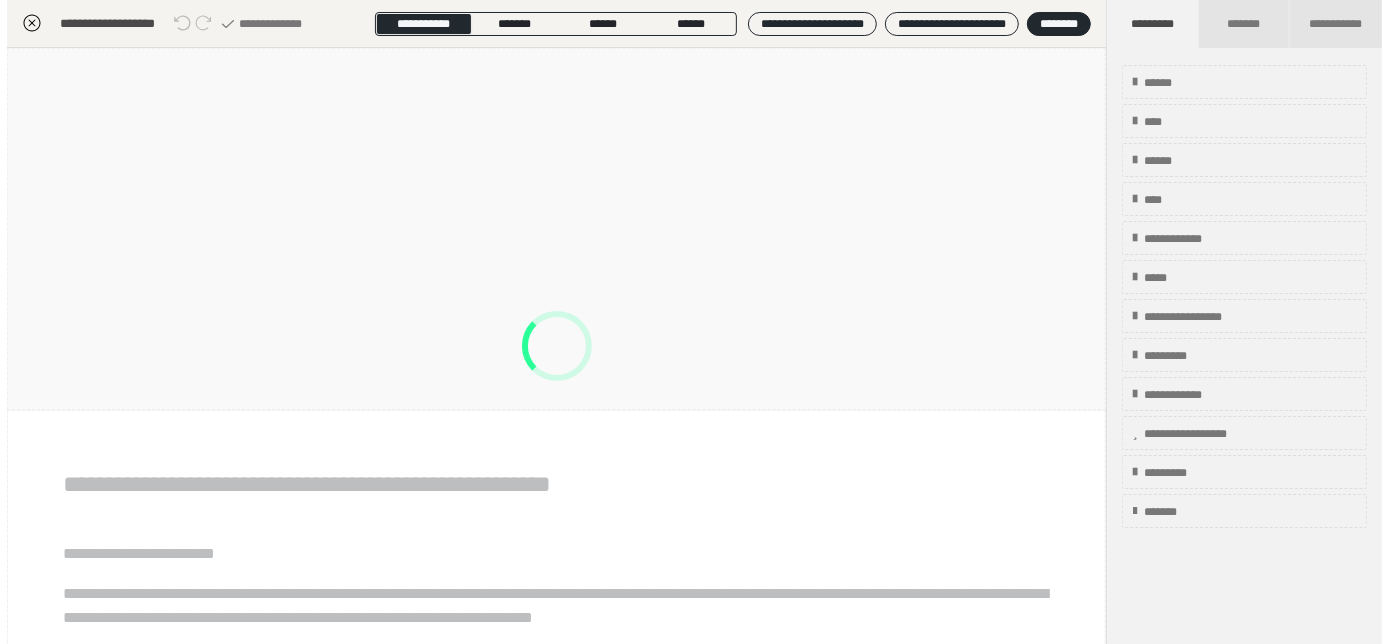 scroll, scrollTop: 348, scrollLeft: 0, axis: vertical 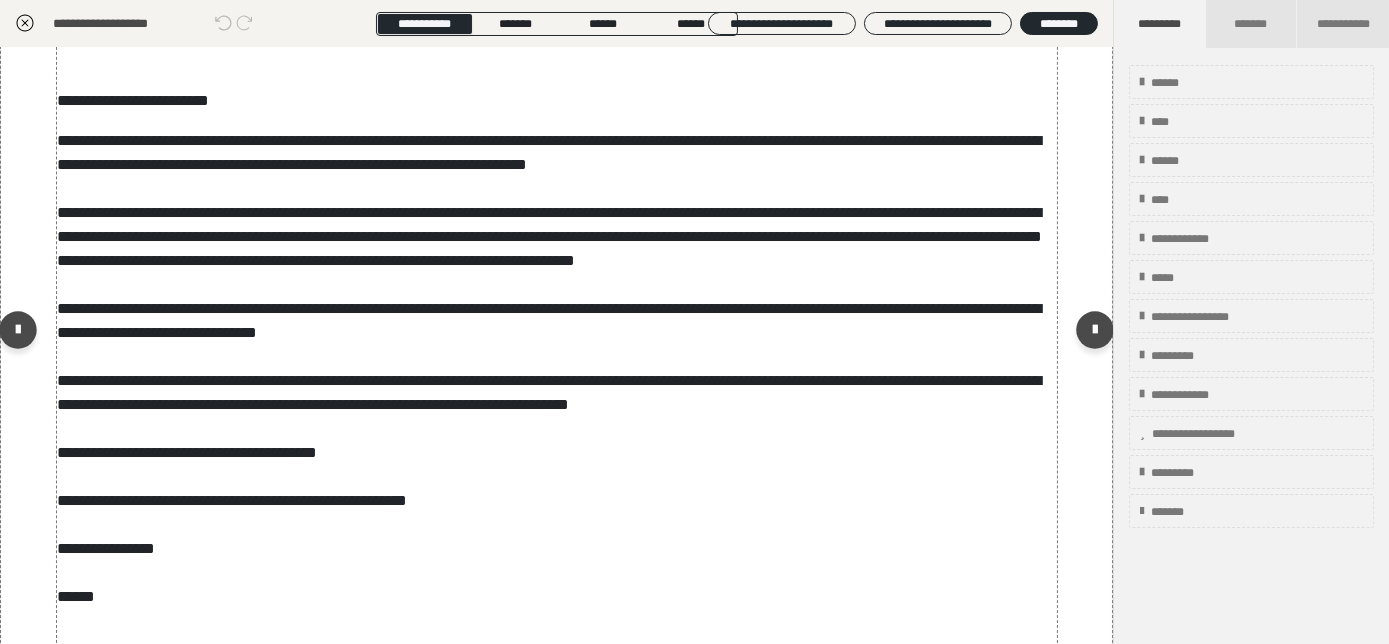 click on "**********" at bounding box center [551, 335] 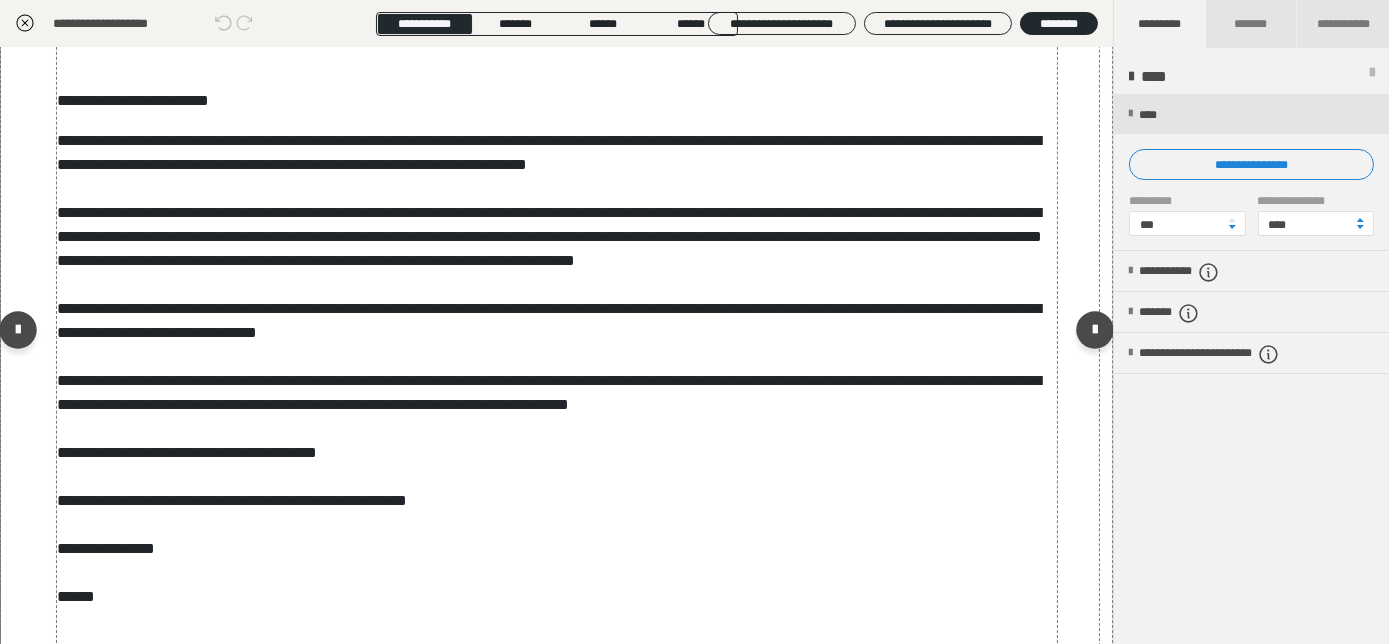 click on "**********" at bounding box center (551, 335) 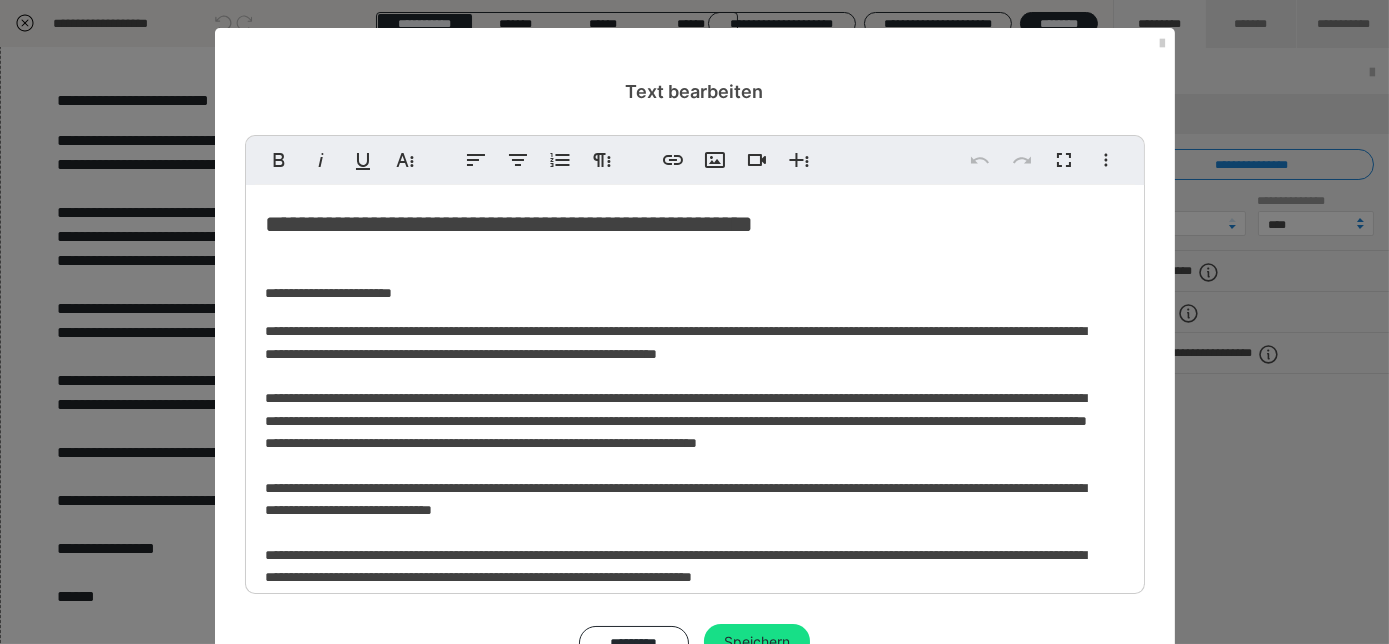 click on "**********" at bounding box center [688, 498] 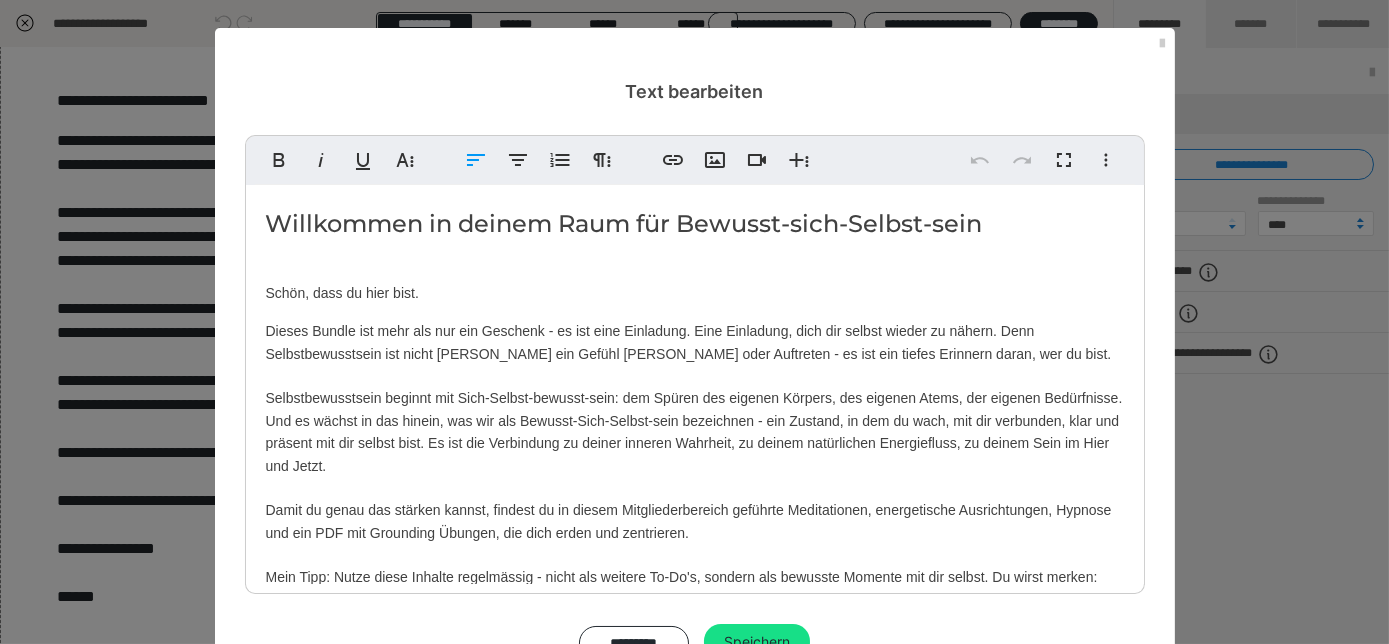 click on "Willkommen in deinem Raum für Bewusst-sich-Selbst-sein Schön, dass du hier bist. Dieses Bundle ist mehr als nur ein Geschenk - es ist eine Einladung. Eine Einladung, dich dir selbst wieder zu nähern. Denn Selbstbewusstsein ist nicht bloss ein Gefühl von Stärke oder Auftreten - es ist ein tiefes Erinnern daran, wer du bist.  Selbstbewusstsein beginnt mit Sich-Selbst-bewusst-sein: dem Spüren des eigenen Körpers, des eigenen Atems, der eigenen Bedürfnisse. Und es wächst in das hinein, was wir als Bewusst-Sich-Selbst-sein bezeichnen - ein Zustand, in dem du wach, mit dir verbunden, klar und präsent mit dir selbst bist. Es ist die Verbindung zu deiner inneren Wahrheit, zu deinem natürlichen Energiefluss, zu deinem Sein im Hier und Jetzt. Damit du genau das stärken kannst, findest du in diesem Mitgliederbereich geführte Meditationen, energetische Ausrichtungen, Hypnose und ein PDF mit Grounding Übungen, die dich erden und zentrieren. Schön, dass du diesen Weg gehst - für dich. Herzliche Grüsse" at bounding box center [695, 497] 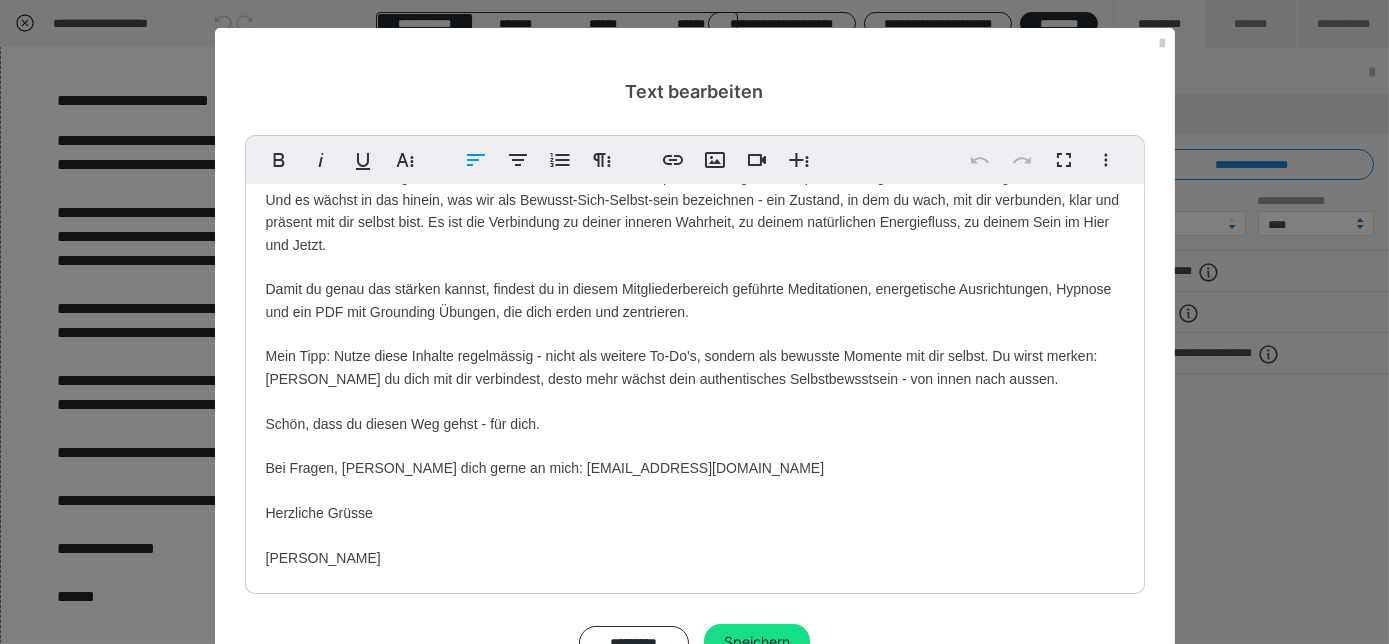 scroll, scrollTop: 226, scrollLeft: 0, axis: vertical 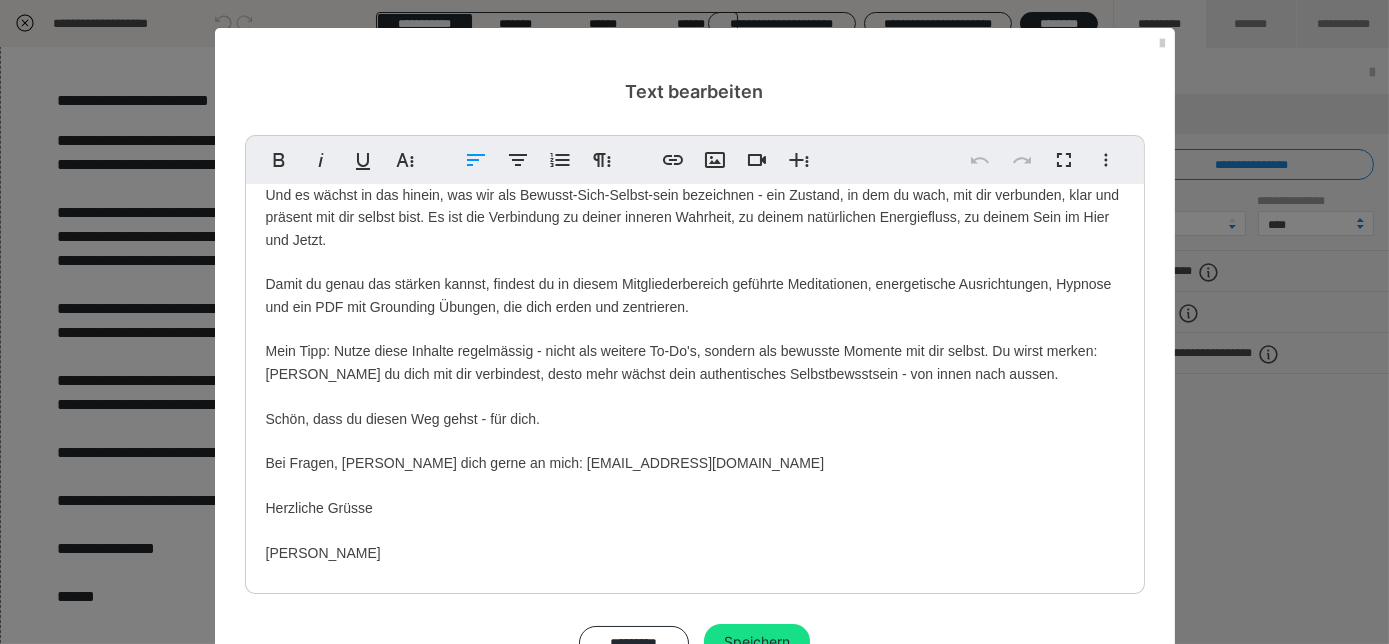 click on "Willkommen in deinem Raum für Bewusst-sich-Selbst-sein Schön, dass du hier bist. Dieses Bundle ist mehr als nur ein Geschenk - es ist eine Einladung. Eine Einladung, dich dir selbst wieder zu nähern. Denn Selbstbewusstsein ist nicht bloss ein Gefühl von Stärke oder Auftreten - es ist ein tiefes Erinnern daran, wer du bist.  Selbstbewusstsein beginnt mit Sich-Selbst-bewusst-sein: dem Spüren des eigenen Körpers, des eigenen Atems, der eigenen Bedürfnisse. Und es wächst in das hinein, was wir als Bewusst-Sich-Selbst-sein bezeichnen - ein Zustand, in dem du wach, mit dir verbunden, klar und präsent mit dir selbst bist. Es ist die Verbindung zu deiner inneren Wahrheit, zu deinem natürlichen Energiefluss, zu deinem Sein im Hier und Jetzt. Damit du genau das stärken kannst, findest du in diesem Mitgliederbereich geführte Meditationen, energetische Ausrichtungen, Hypnose und ein PDF mit Grounding Übungen, die dich erden und zentrieren. Schön, dass du diesen Weg gehst - für dich. Herzliche Grüsse" at bounding box center (695, 271) 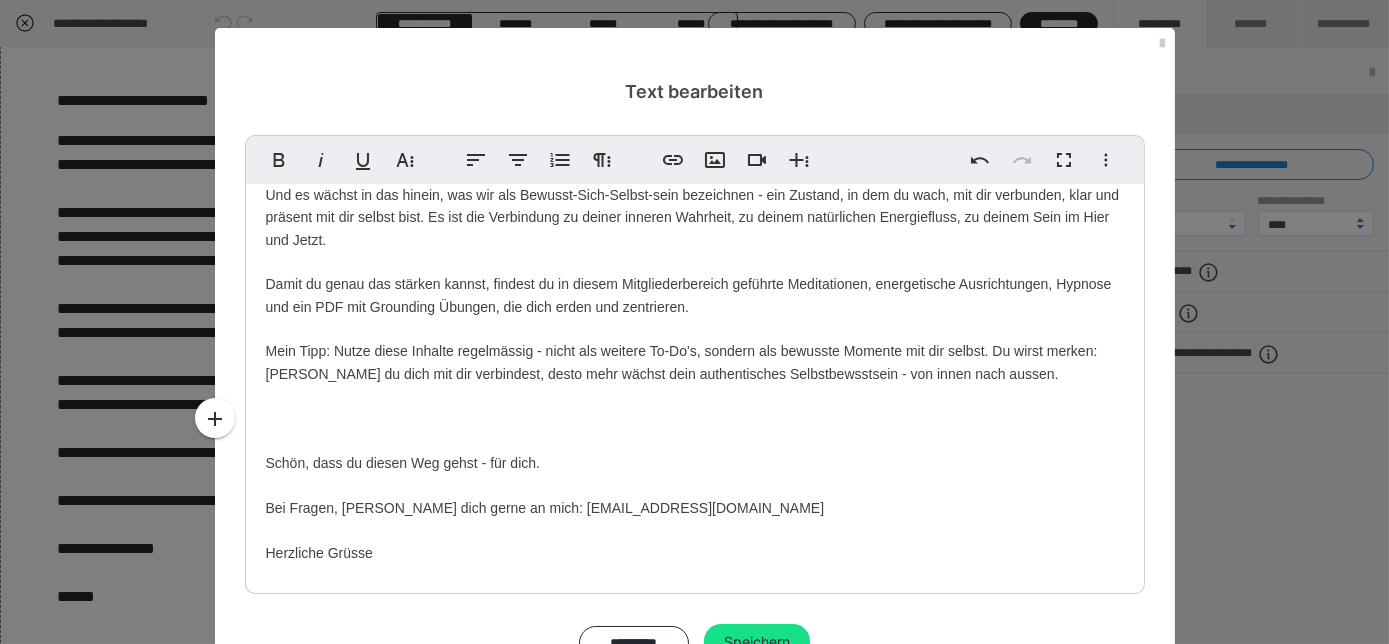 type 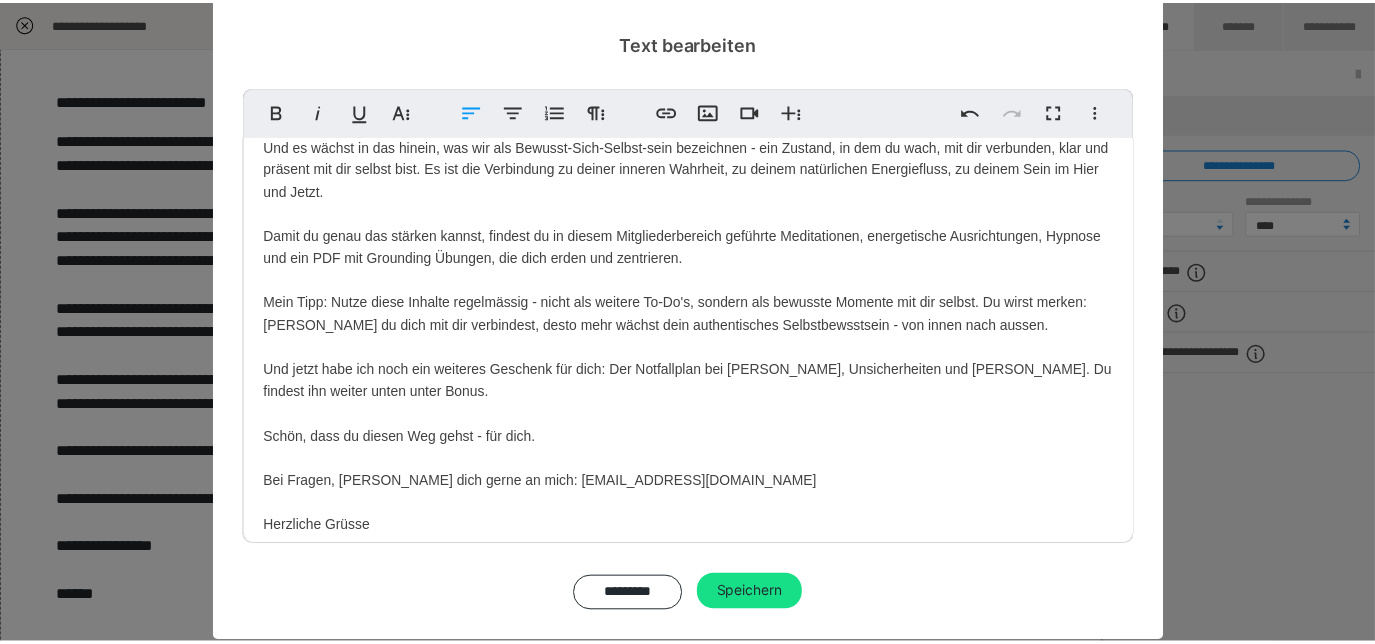 scroll, scrollTop: 73, scrollLeft: 0, axis: vertical 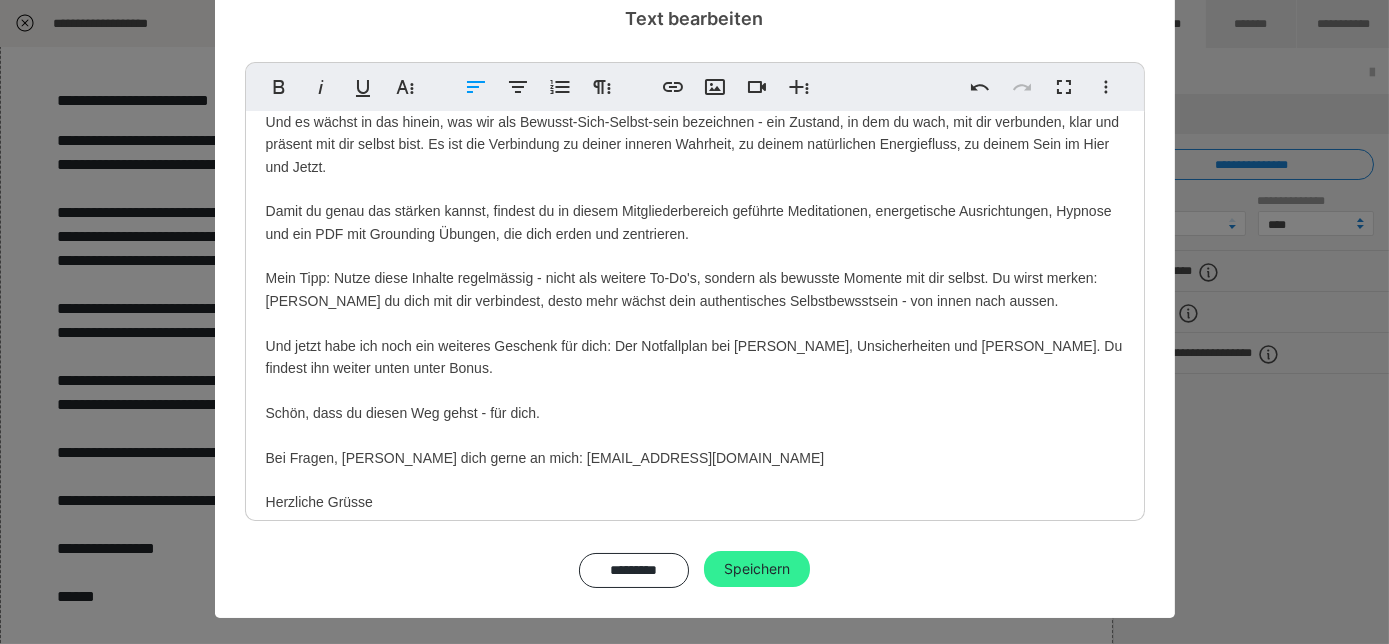click on "Speichern" at bounding box center [757, 569] 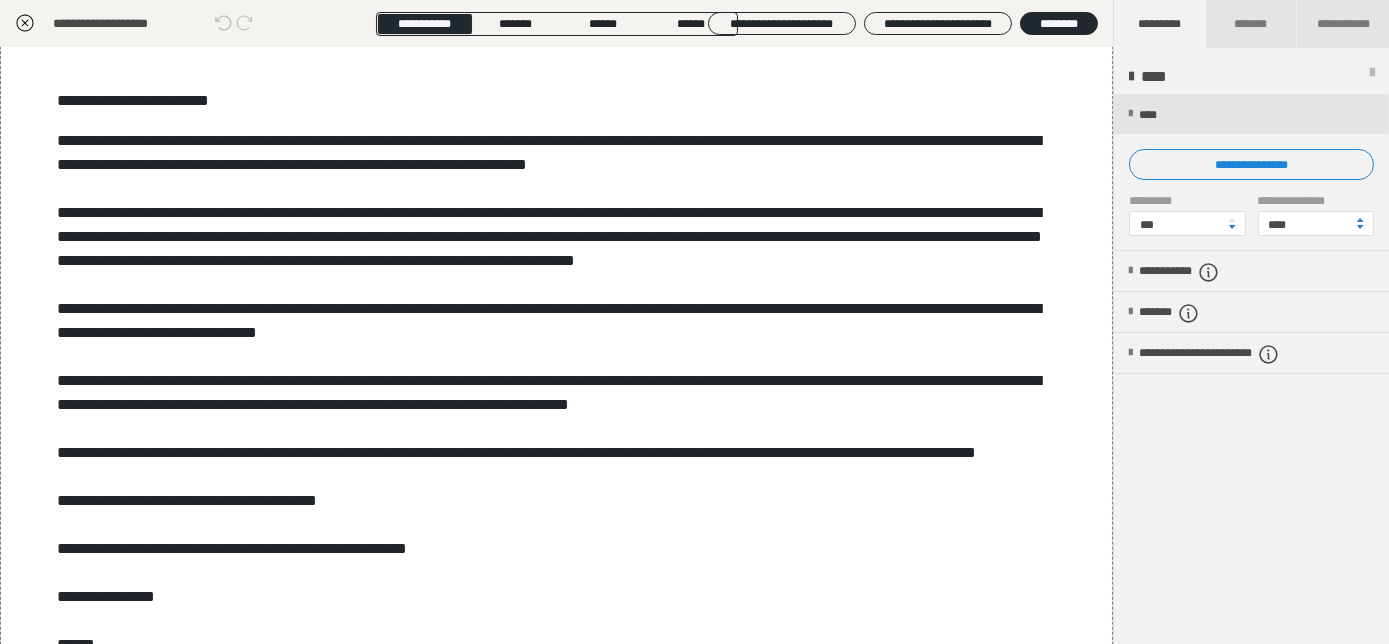 click 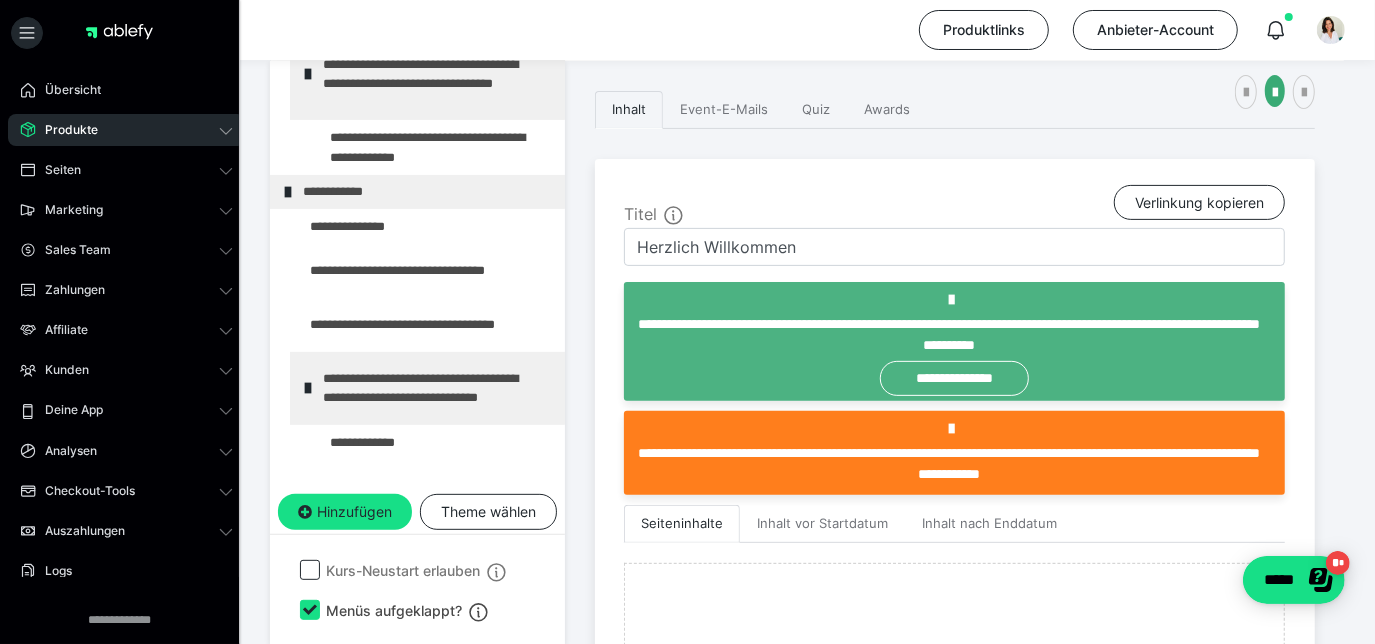 scroll, scrollTop: 402, scrollLeft: 0, axis: vertical 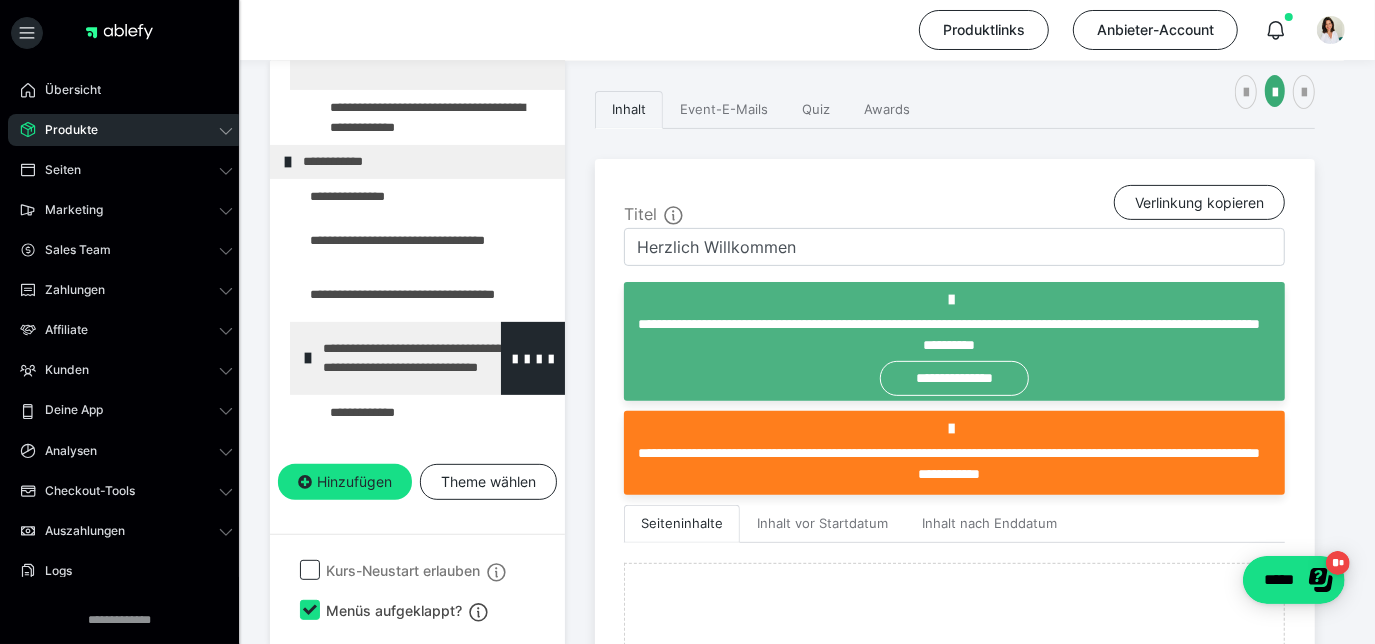 click on "**********" at bounding box center (429, 358) 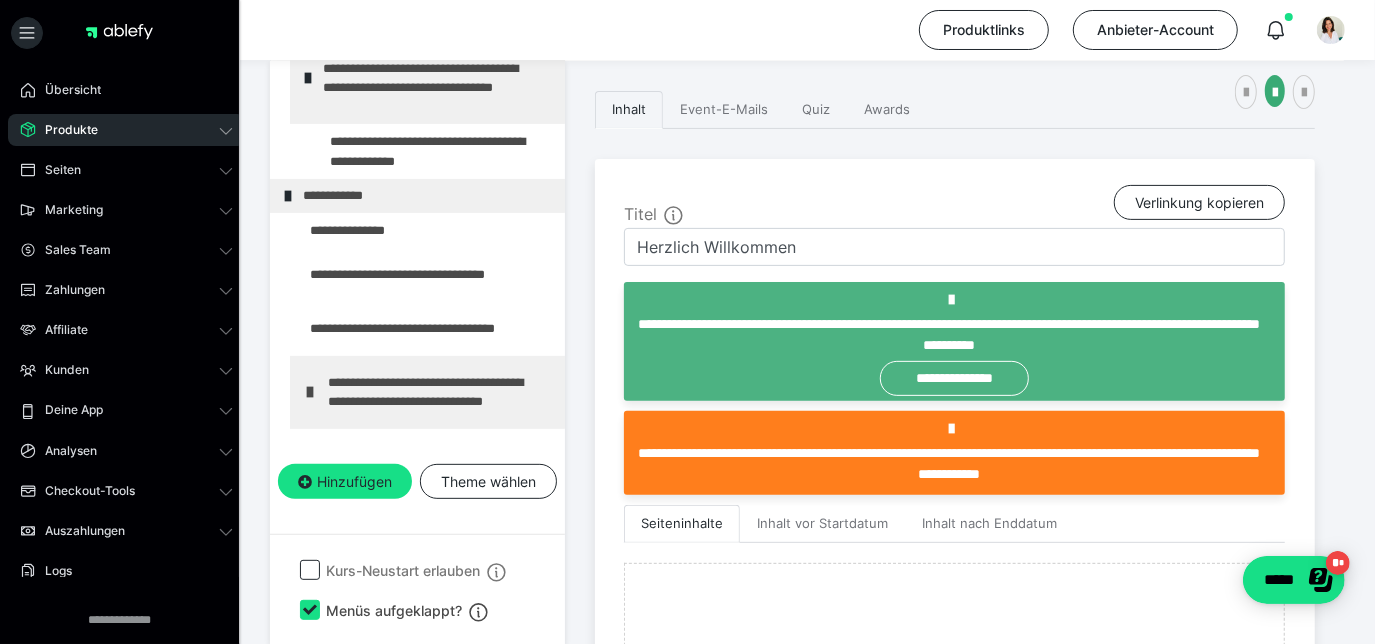 scroll, scrollTop: 368, scrollLeft: 0, axis: vertical 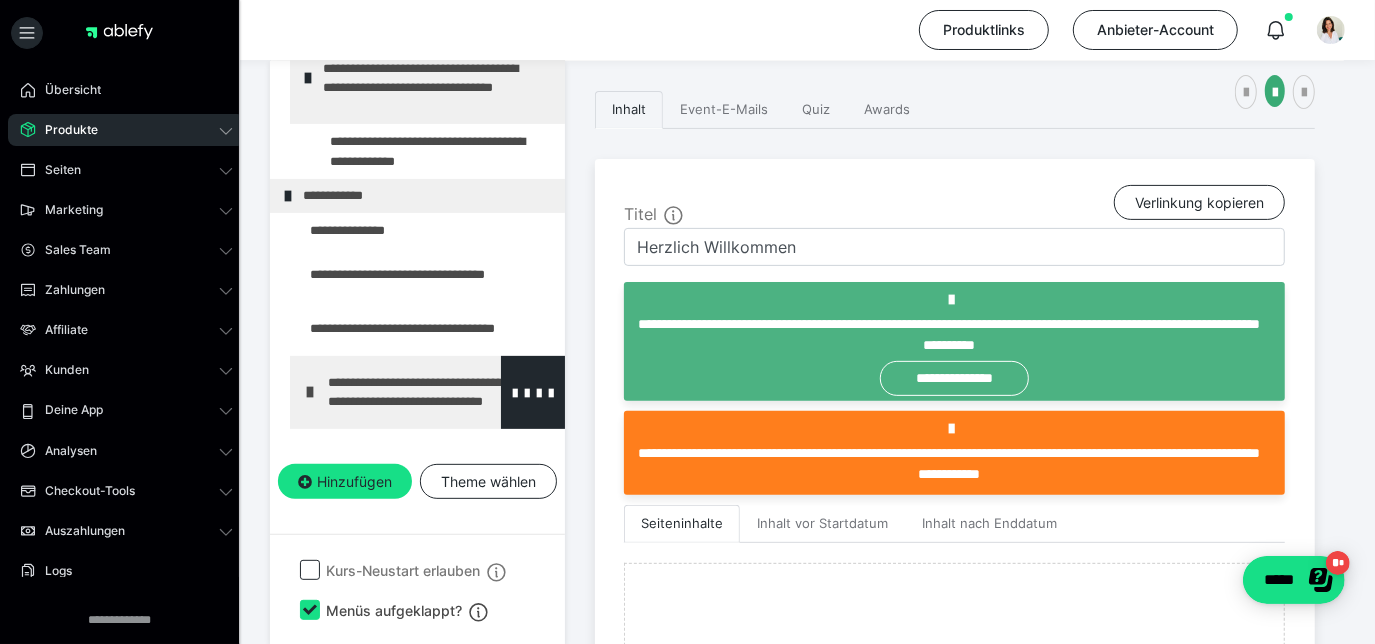 click on "**********" at bounding box center [434, 392] 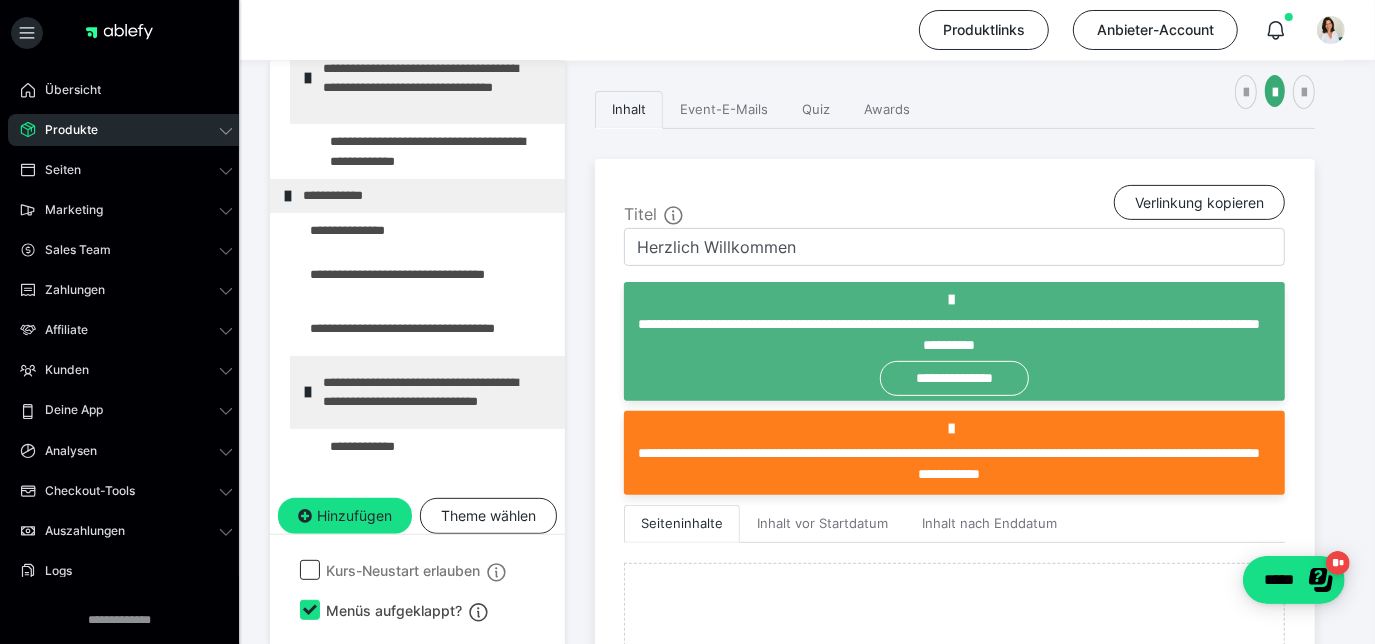 scroll, scrollTop: 402, scrollLeft: 0, axis: vertical 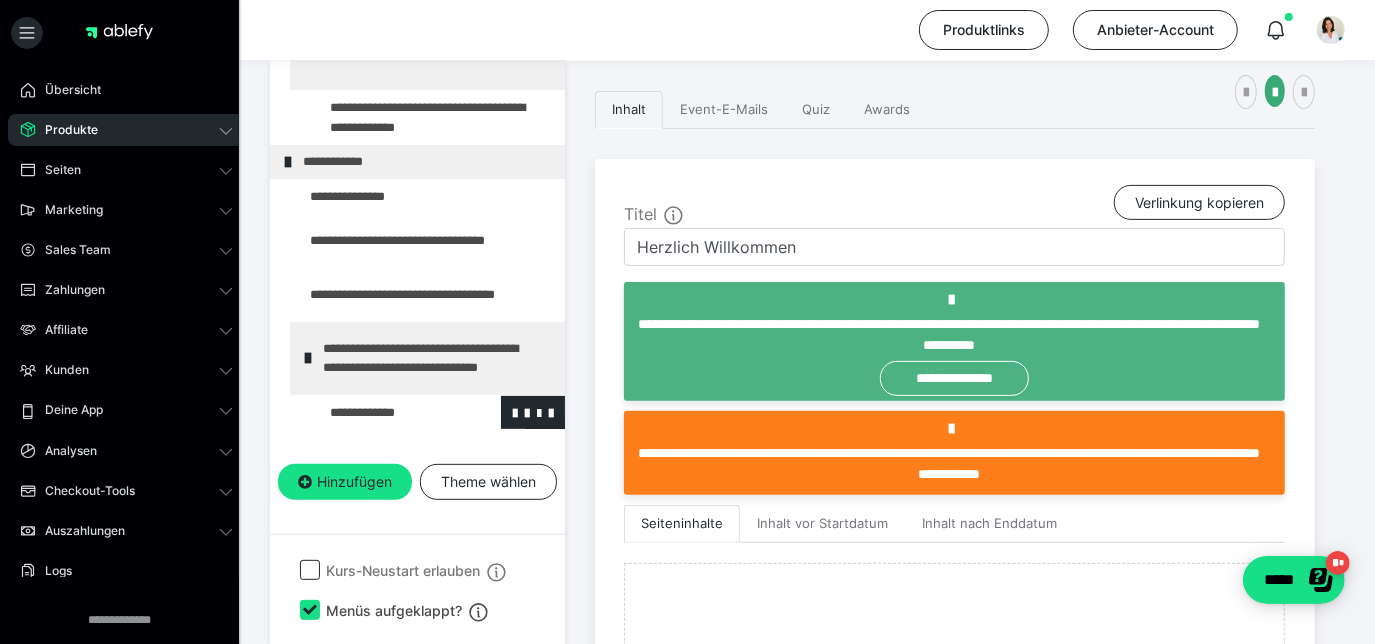 click at bounding box center [385, 413] 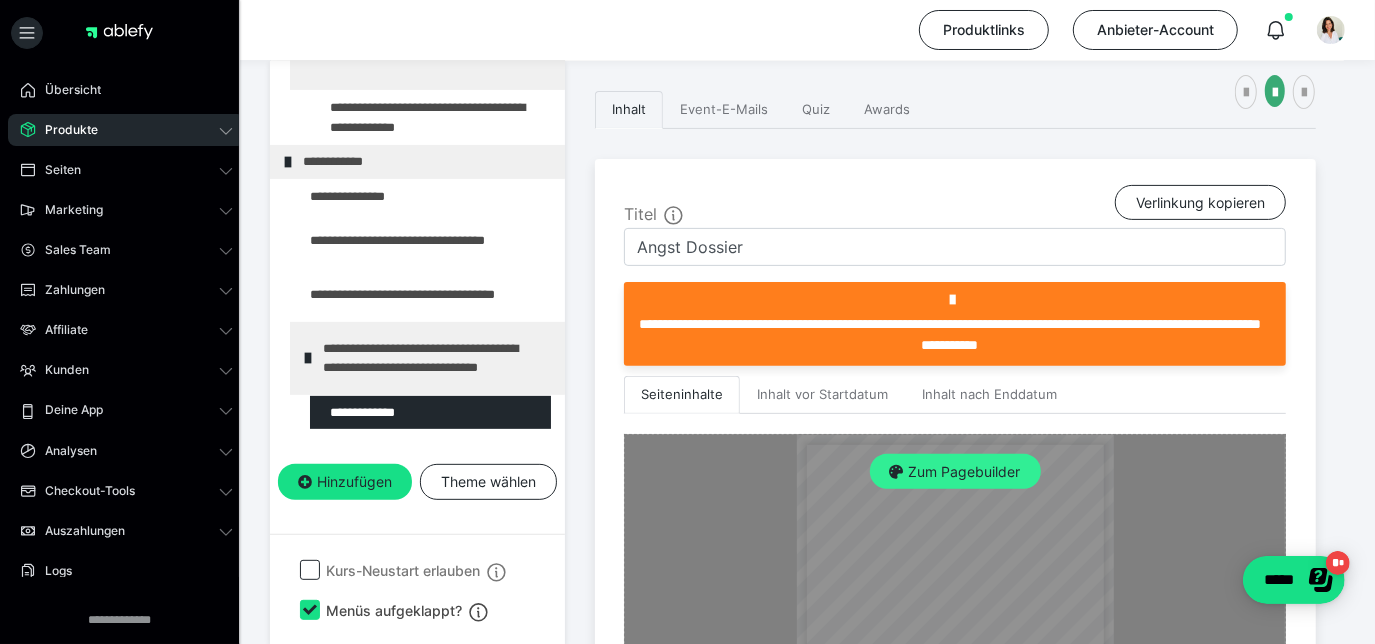 click on "Zum Pagebuilder" at bounding box center (955, 472) 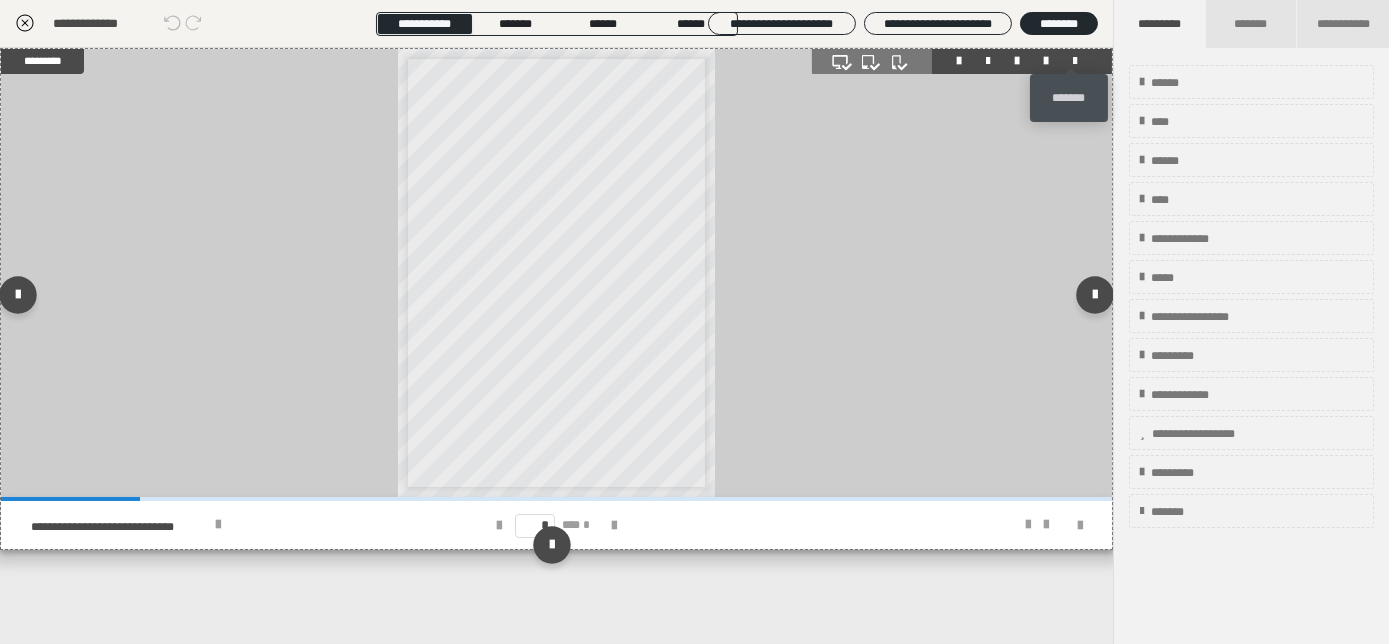 click at bounding box center (1075, 61) 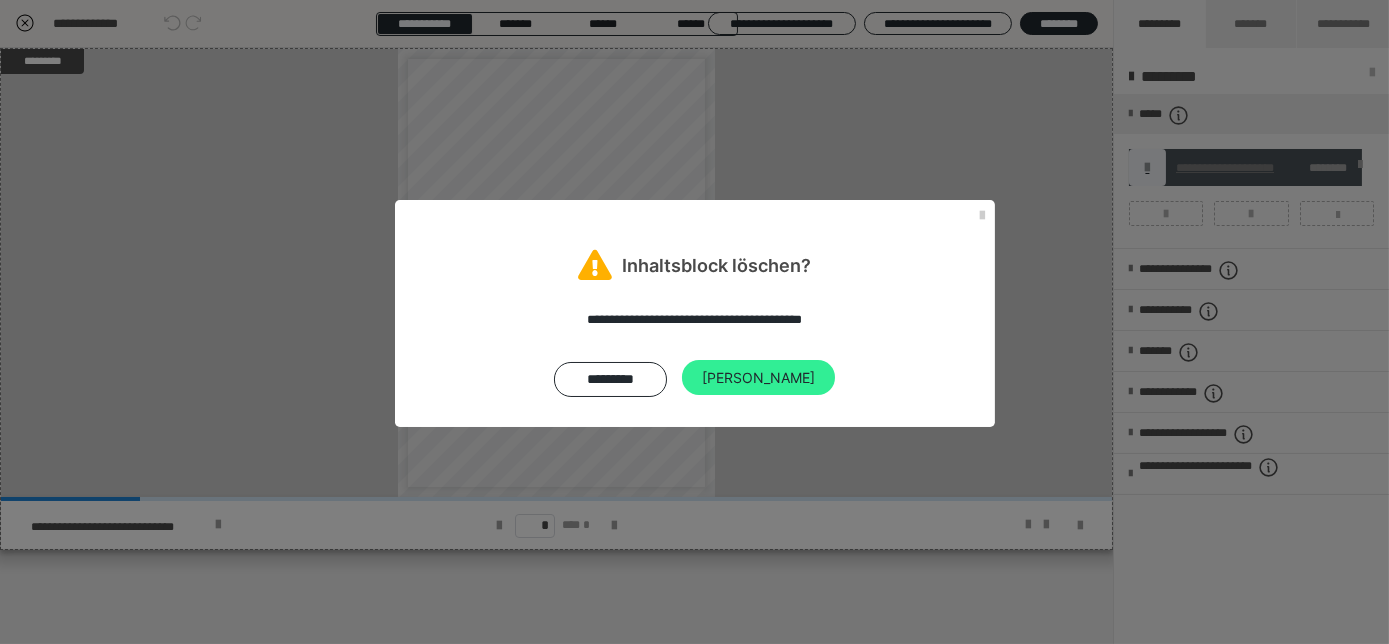click on "Ja" at bounding box center (758, 378) 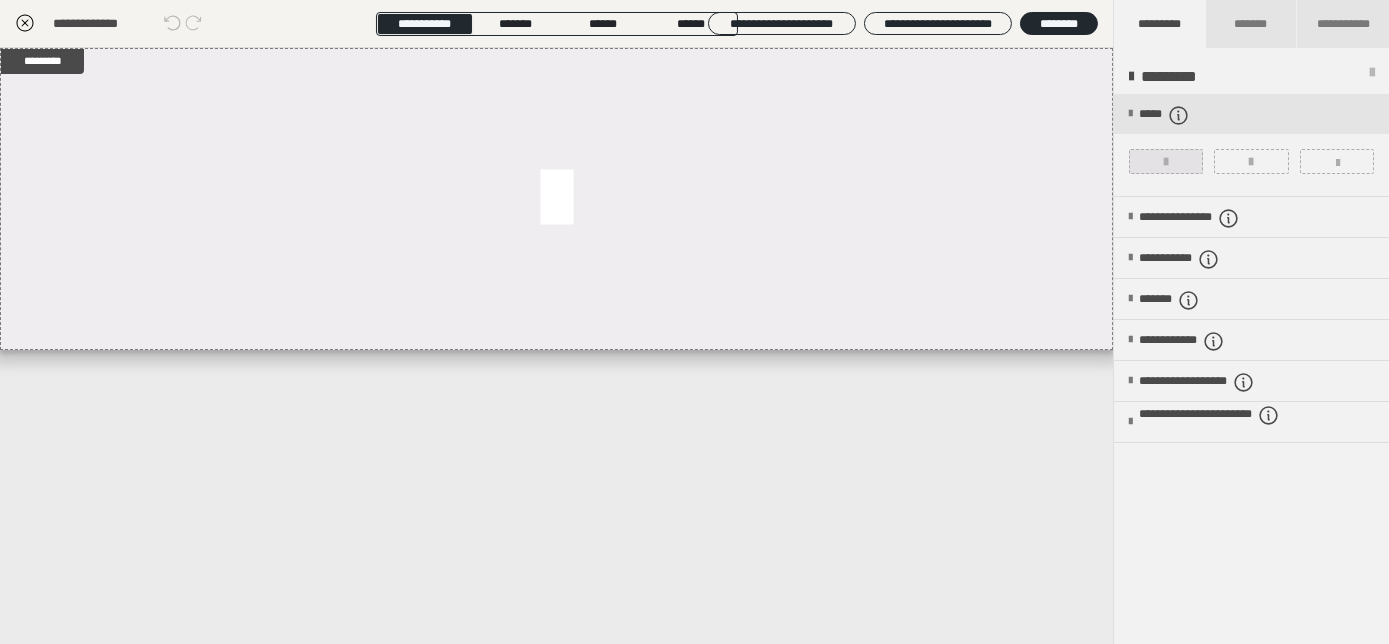 click at bounding box center [1166, 162] 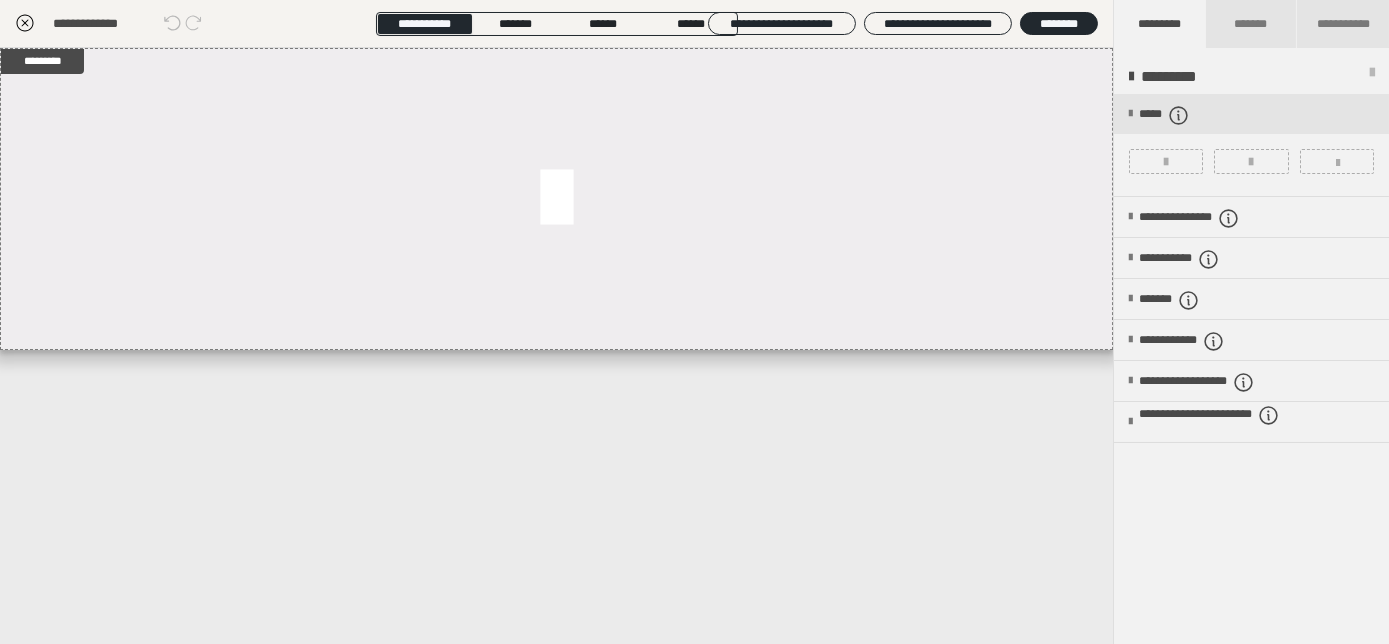 click 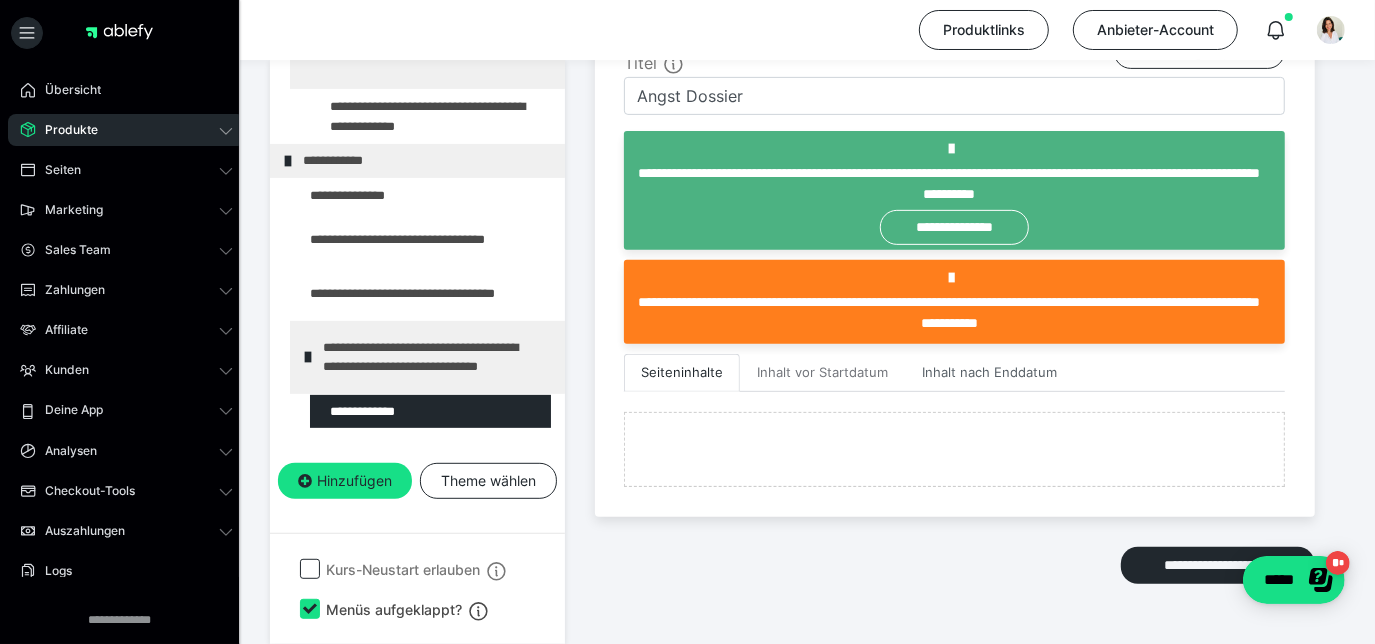 scroll, scrollTop: 536, scrollLeft: 0, axis: vertical 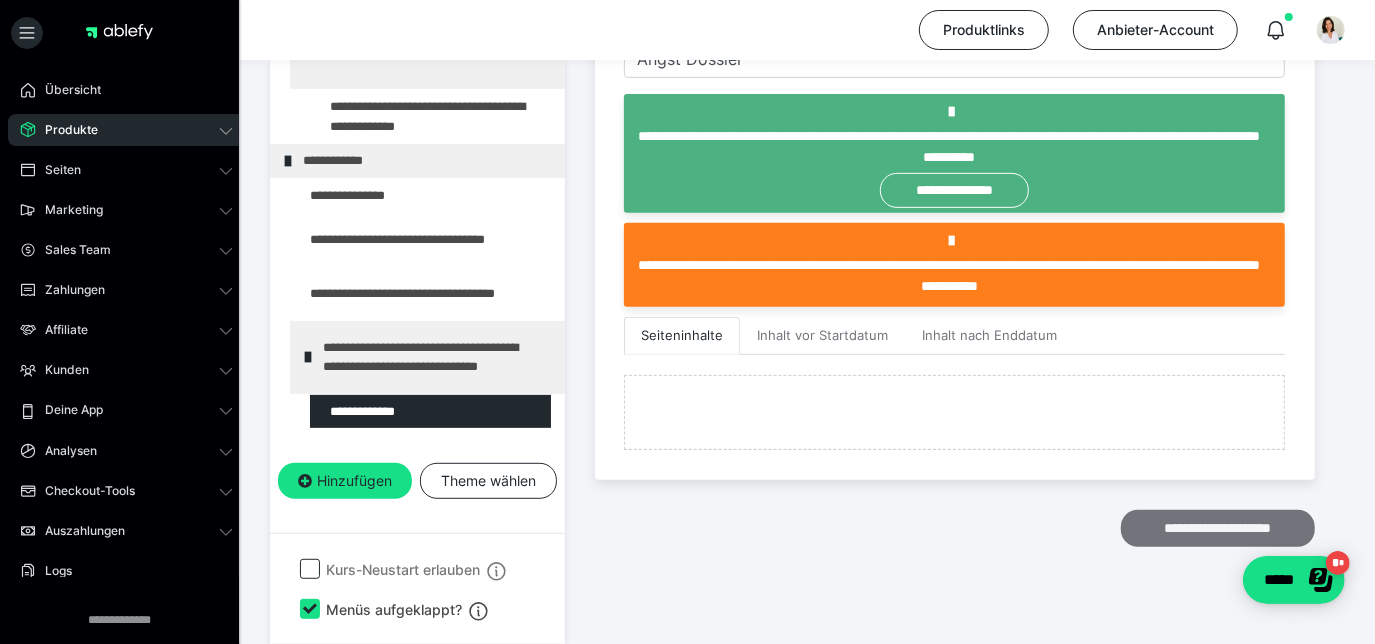 click on "**********" at bounding box center (1218, 529) 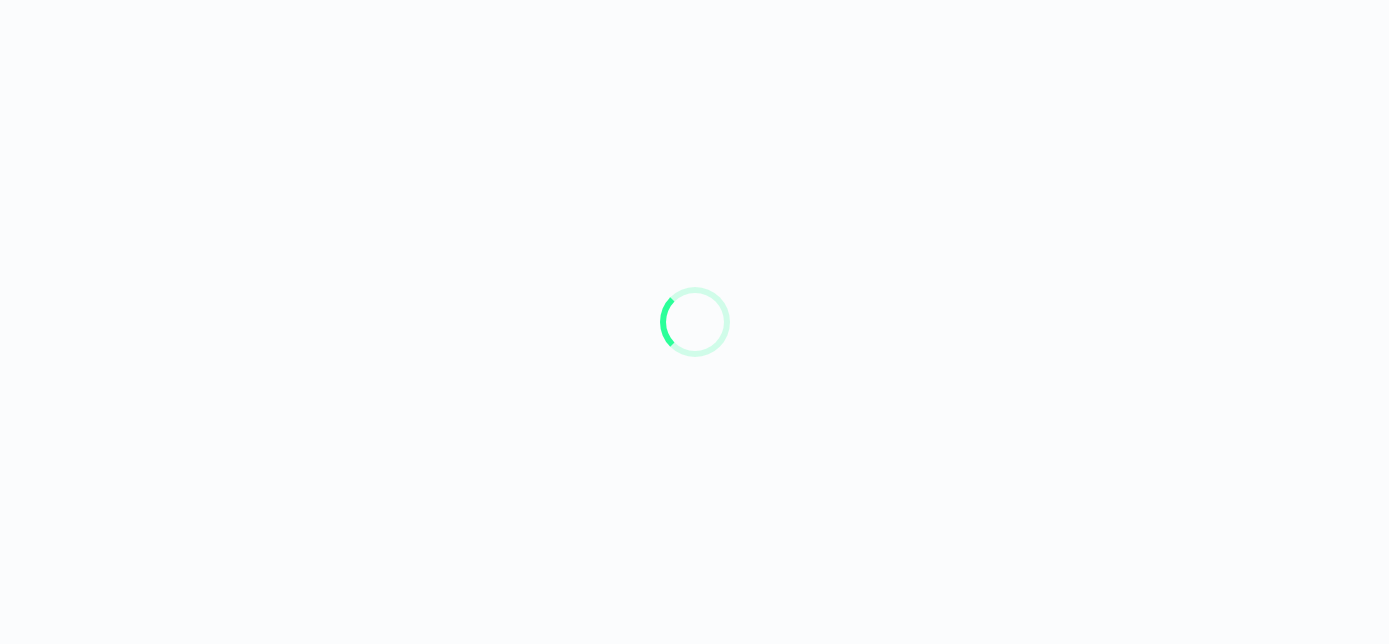 scroll, scrollTop: 0, scrollLeft: 0, axis: both 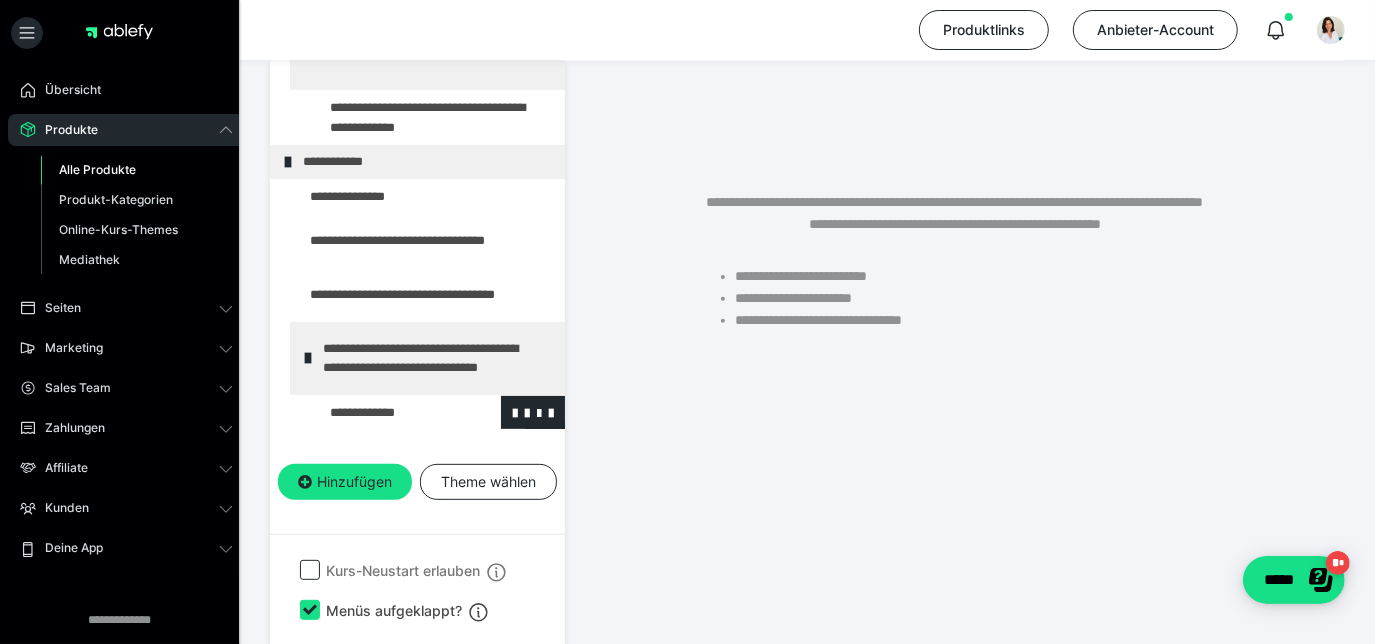 click at bounding box center [385, 413] 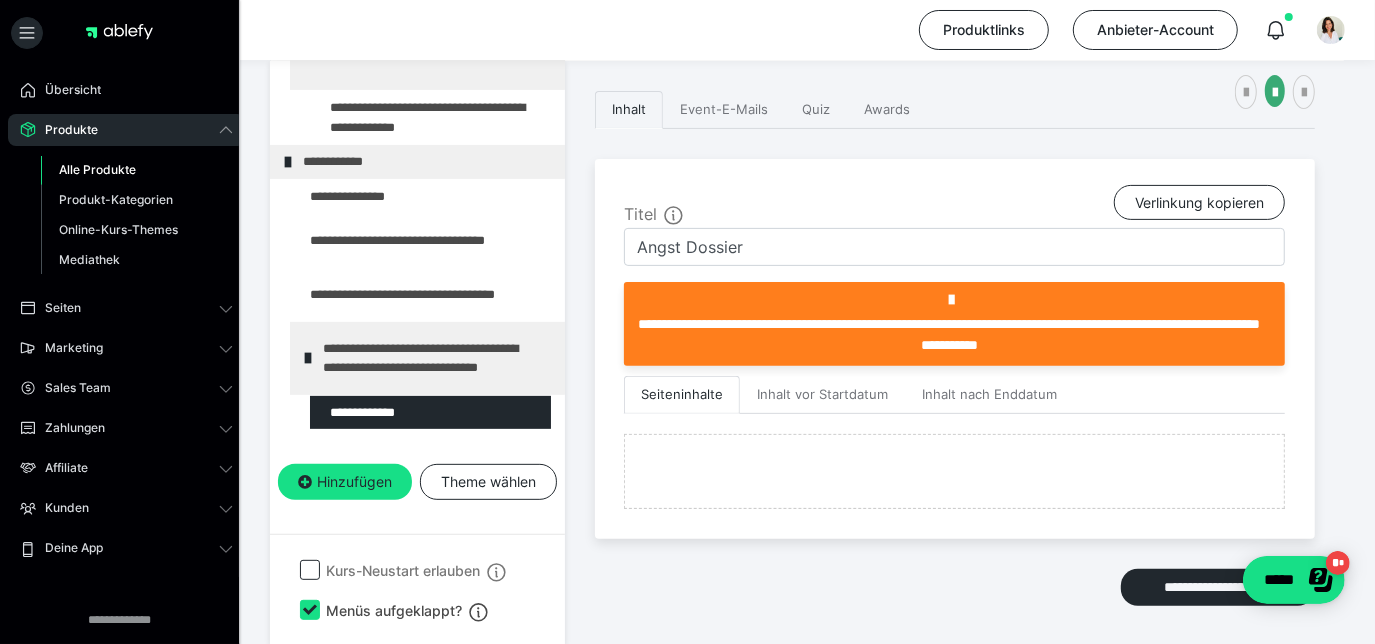 scroll, scrollTop: 407, scrollLeft: 0, axis: vertical 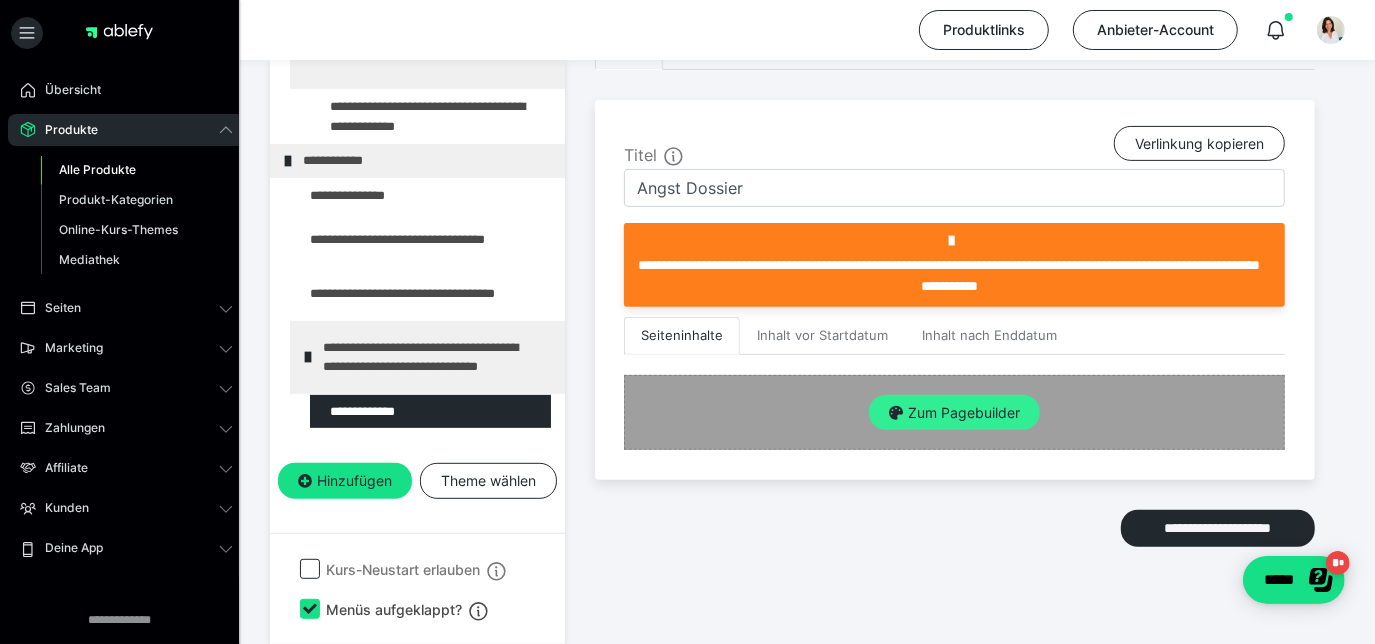 click on "Zum Pagebuilder" at bounding box center [954, 413] 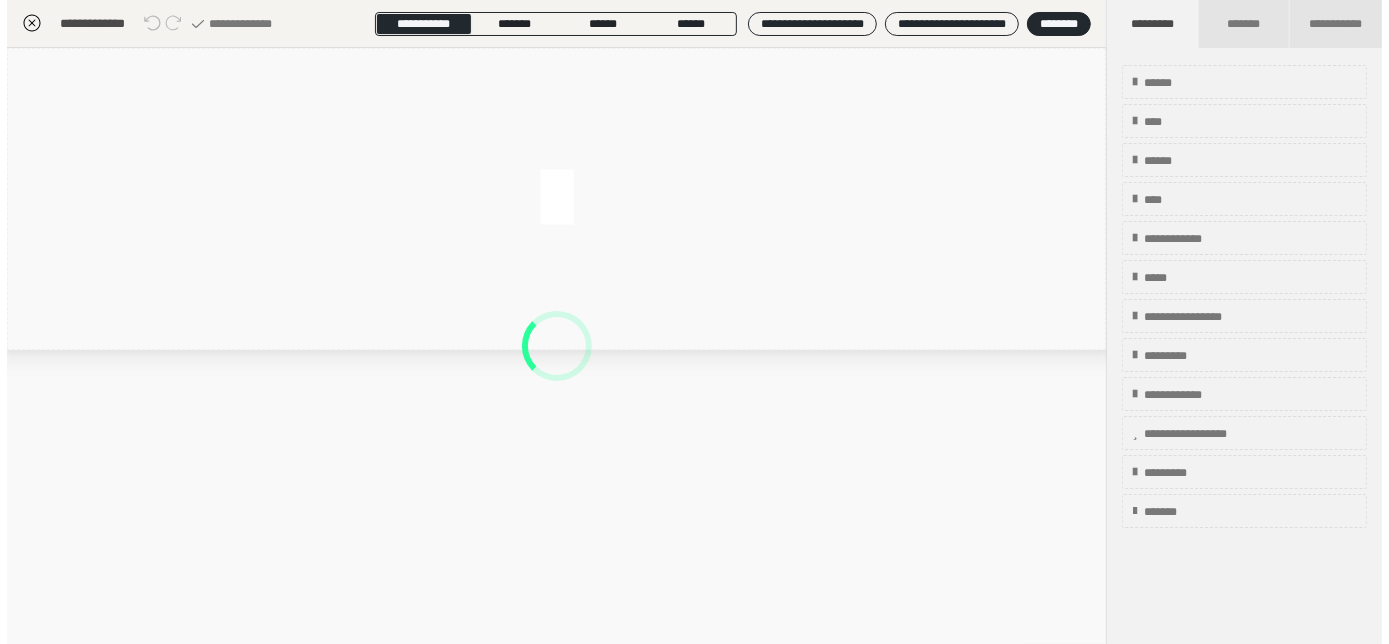 scroll, scrollTop: 348, scrollLeft: 0, axis: vertical 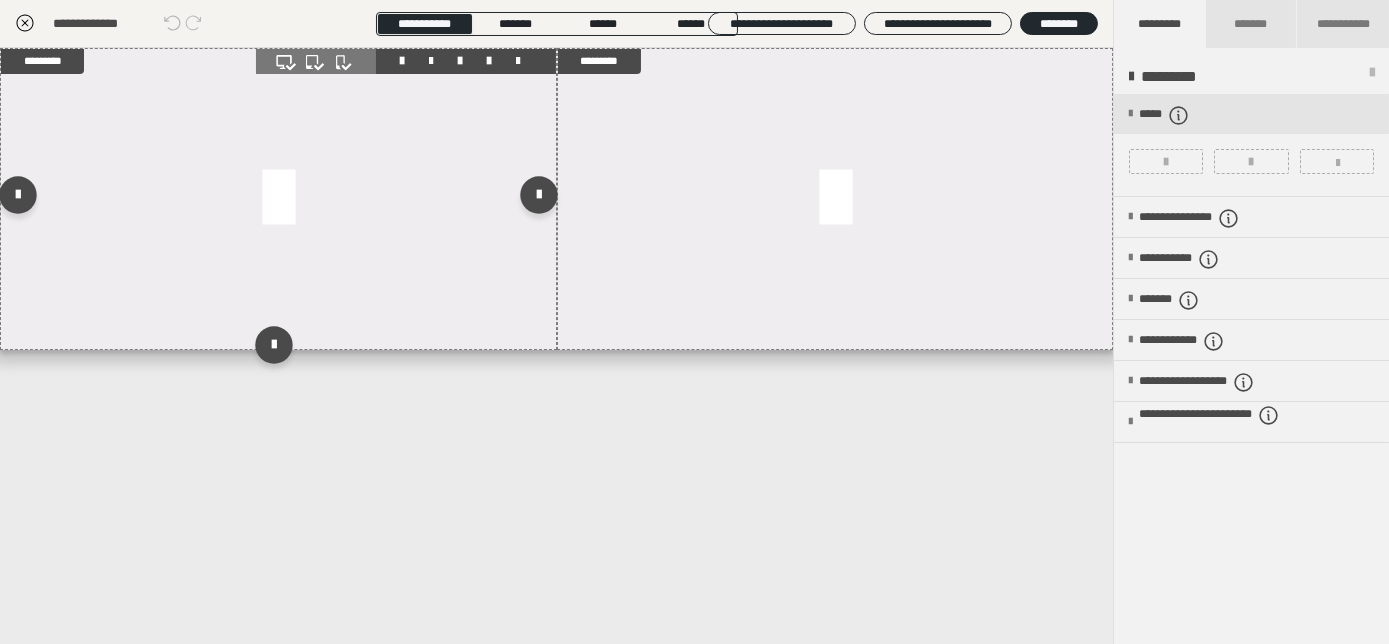 click at bounding box center [519, 61] 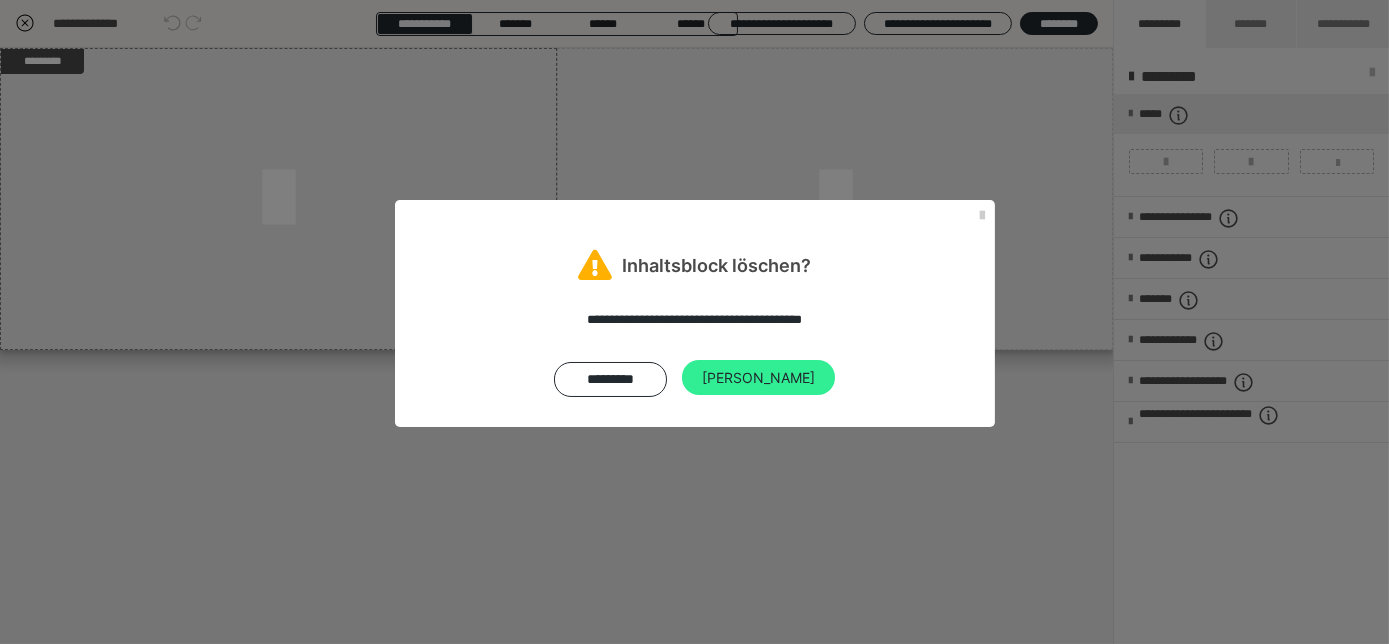 click on "Ja" at bounding box center [758, 378] 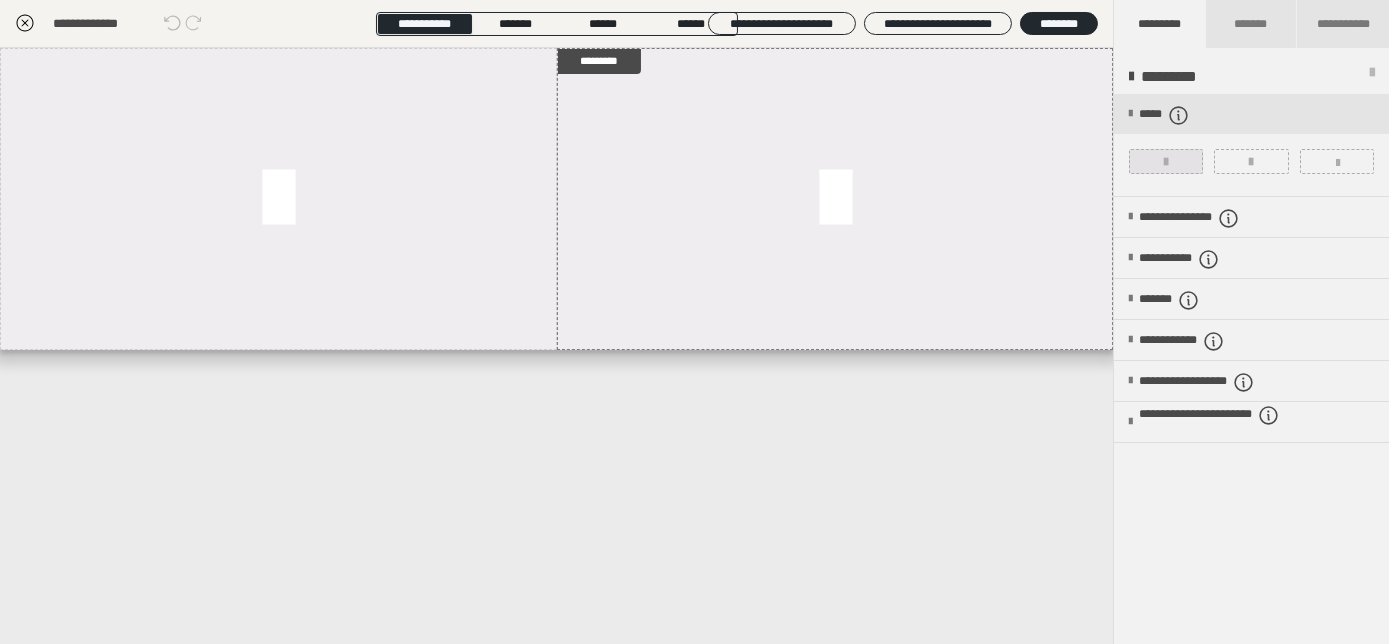click at bounding box center [1166, 161] 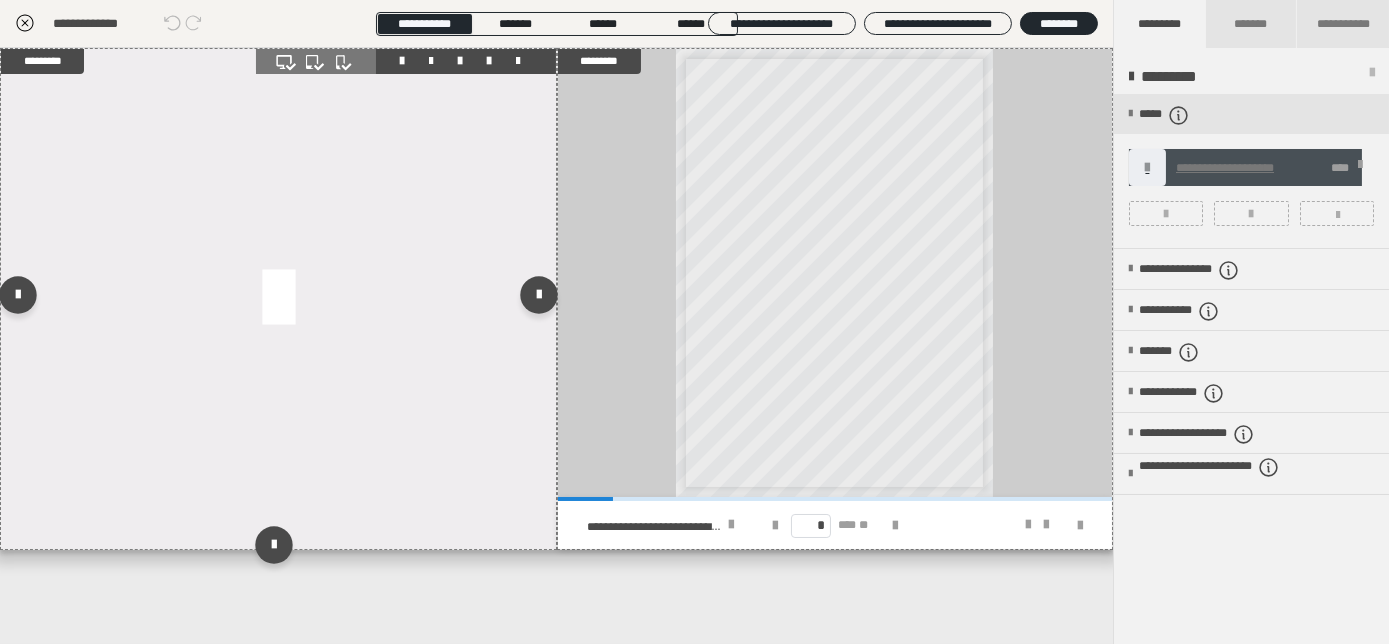click at bounding box center [278, 299] 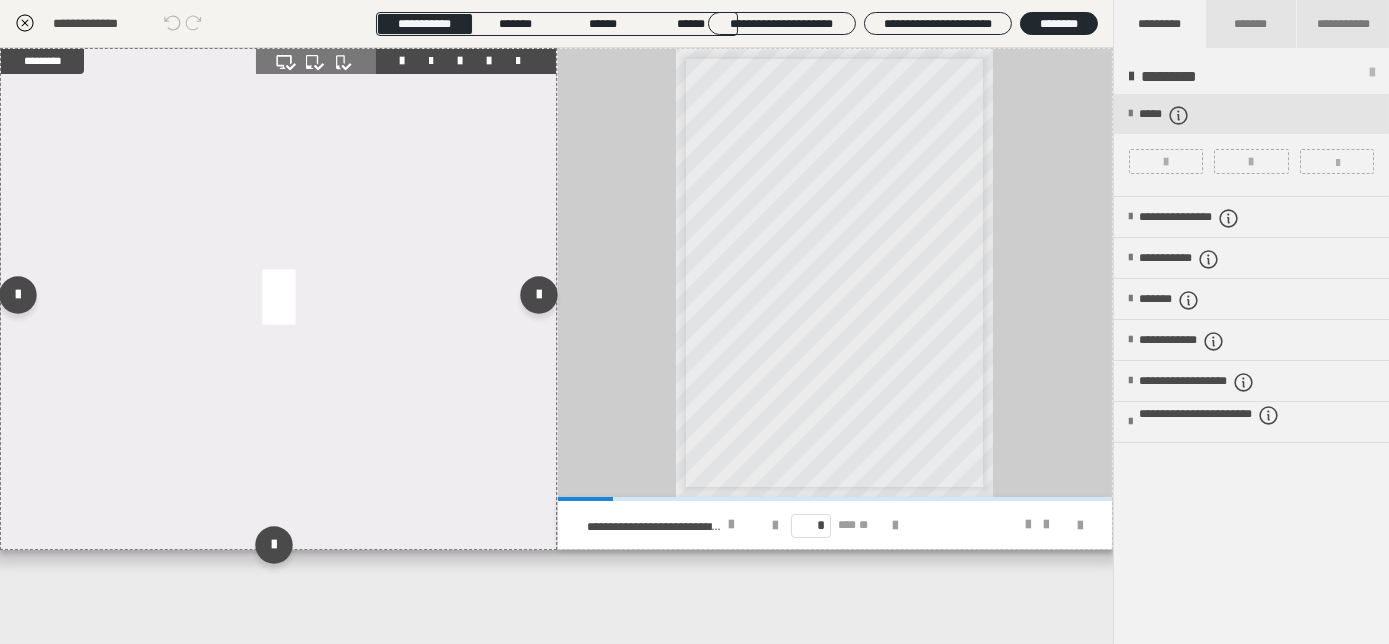 click at bounding box center (519, 61) 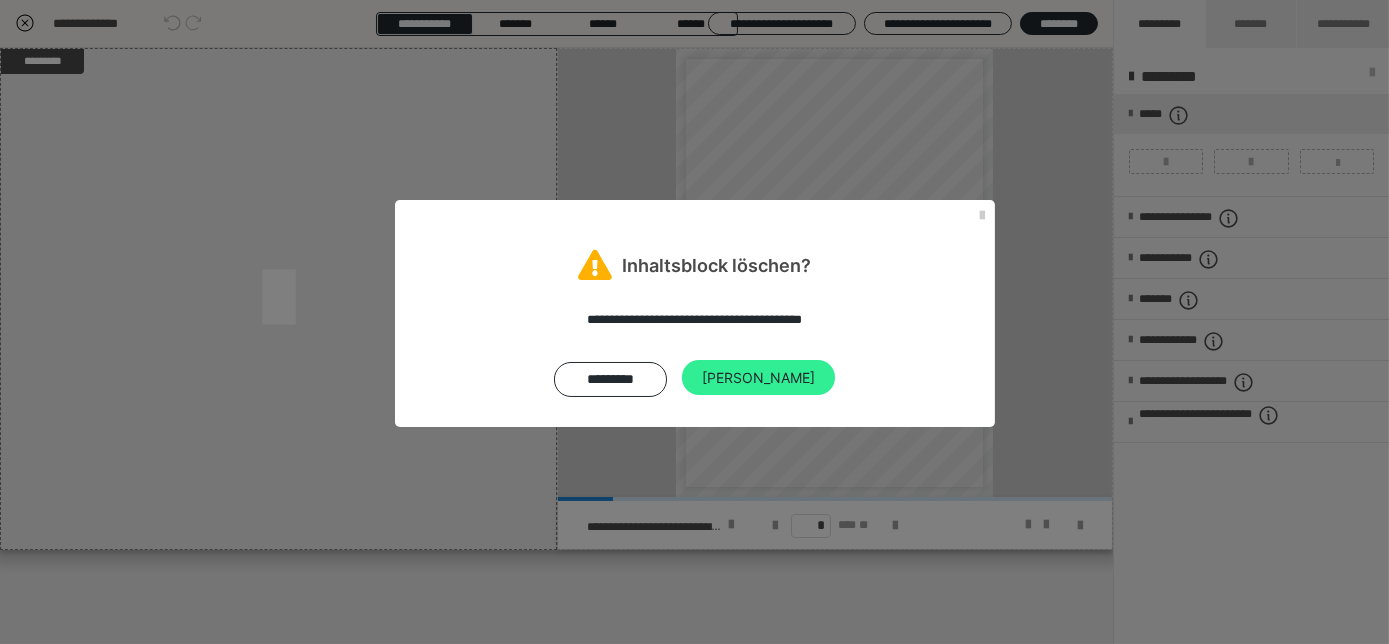 click on "Ja" at bounding box center (758, 378) 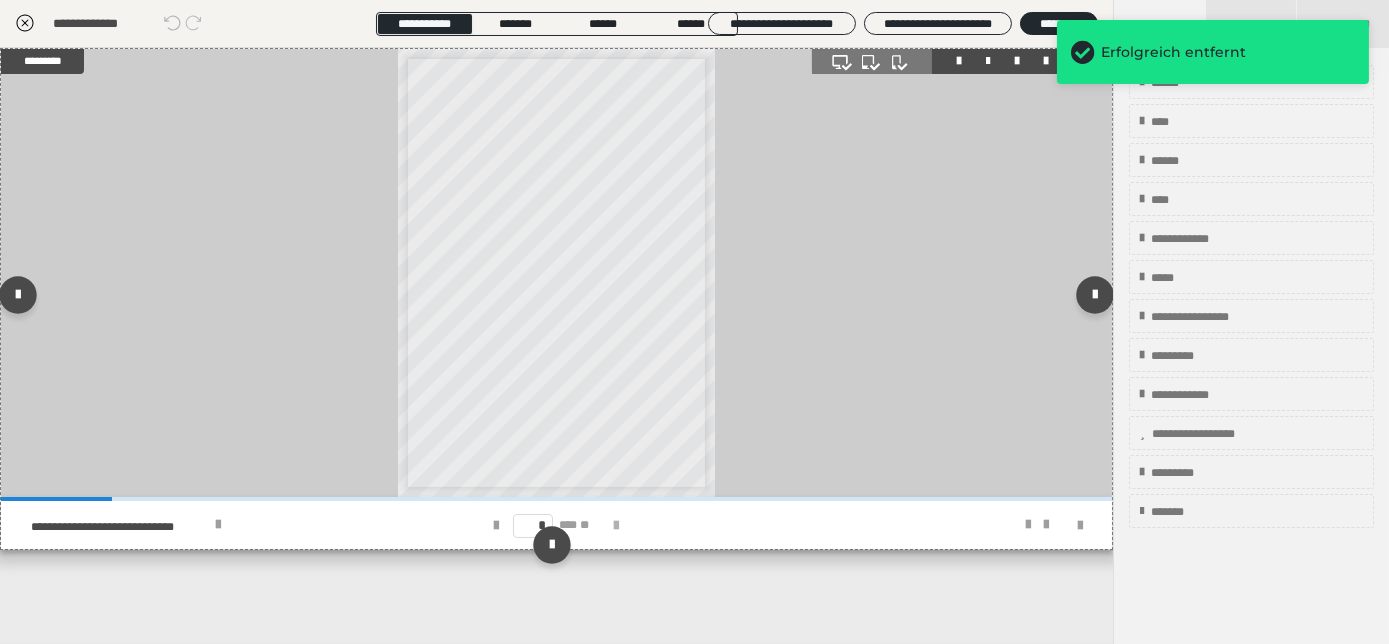 click at bounding box center (617, 526) 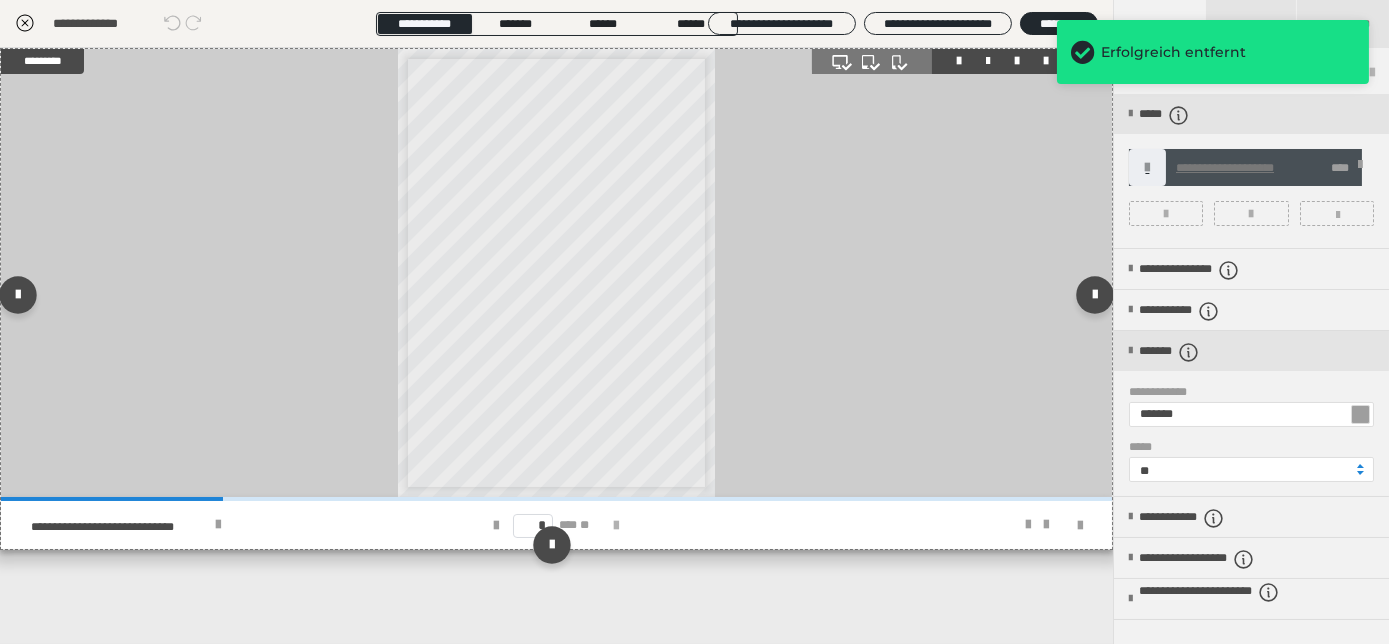 click at bounding box center [617, 526] 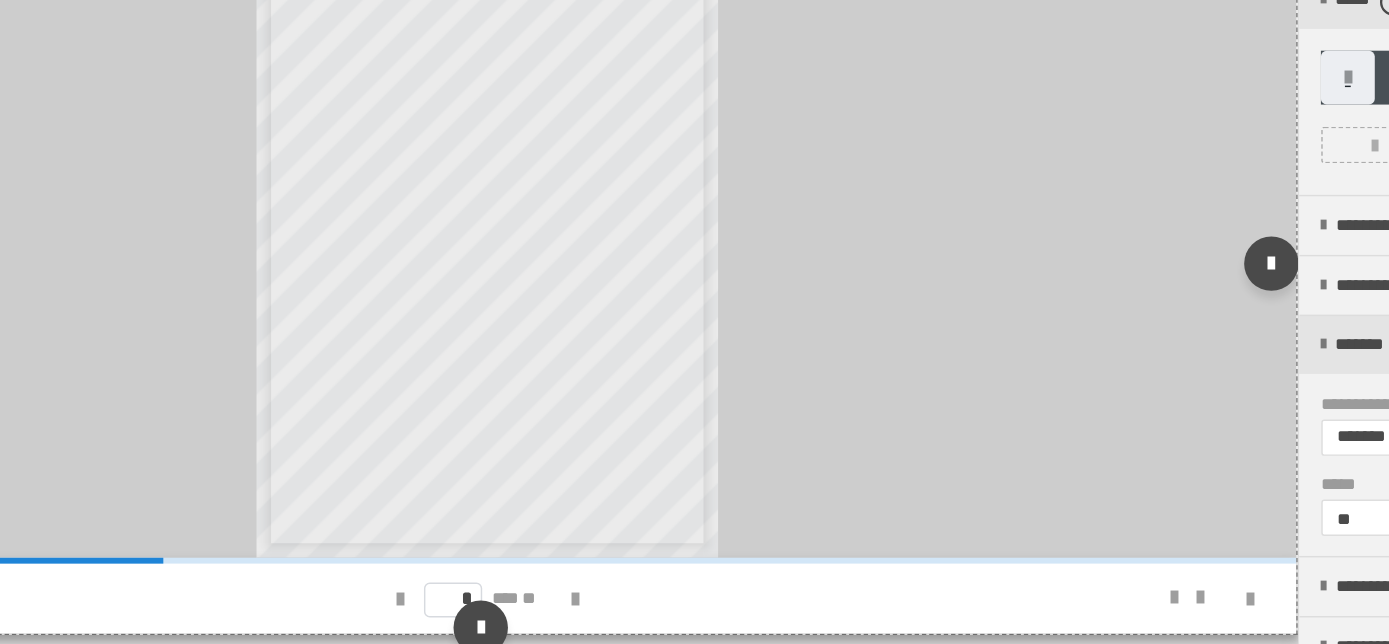 scroll, scrollTop: 407, scrollLeft: 0, axis: vertical 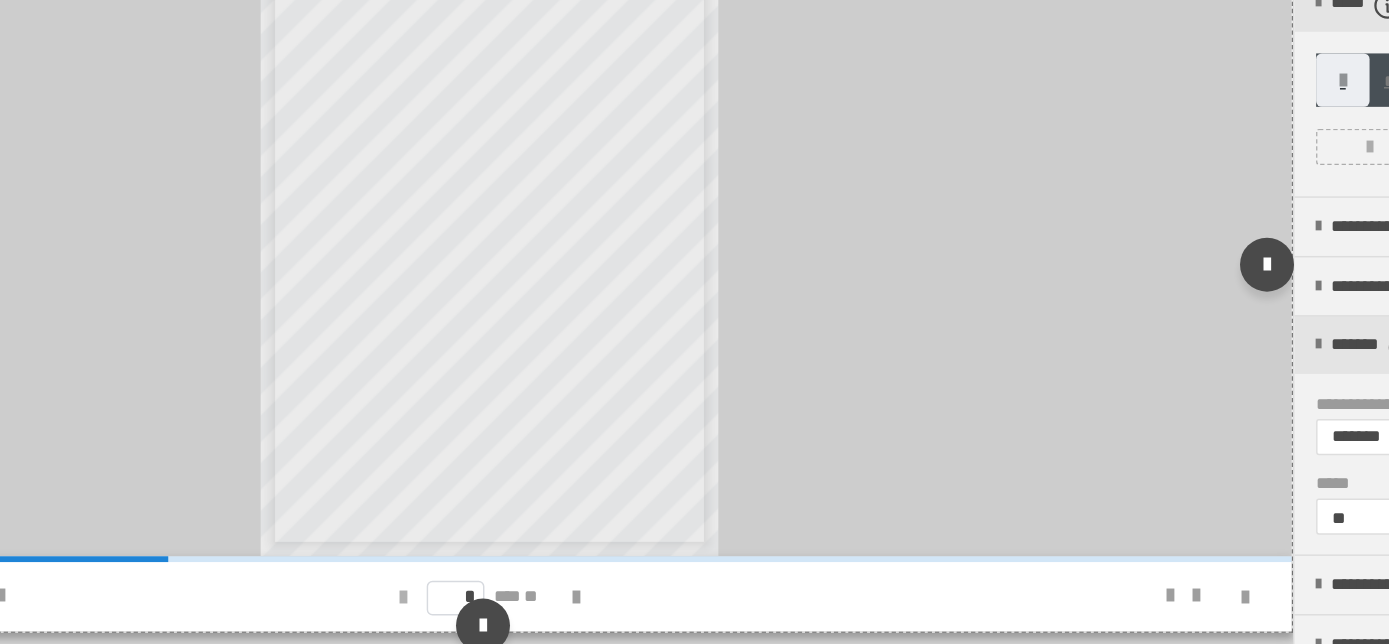click at bounding box center [497, 526] 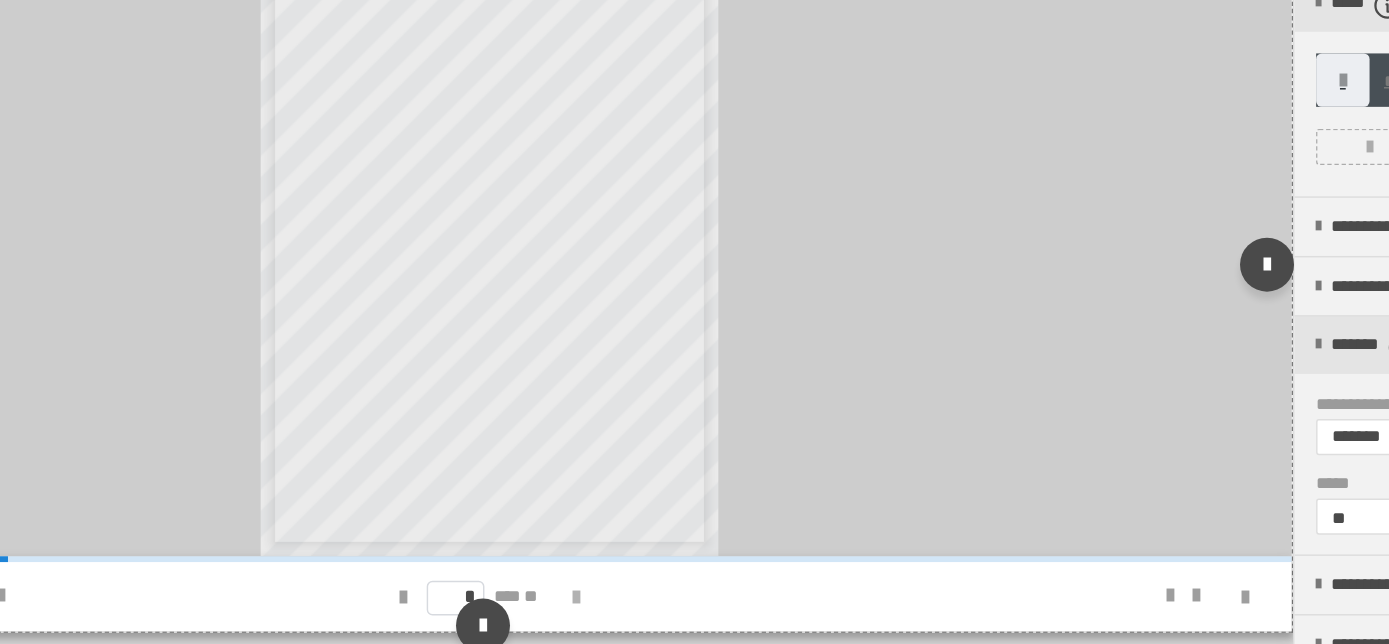 click at bounding box center (617, 526) 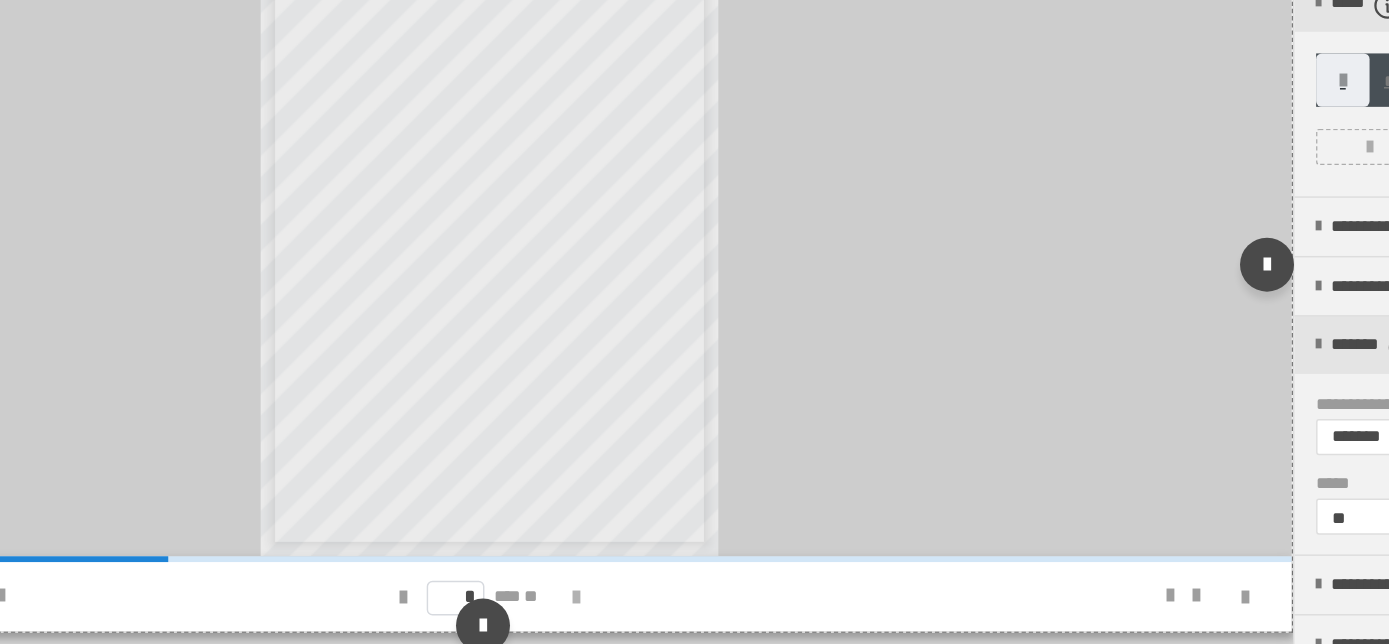 click at bounding box center (617, 526) 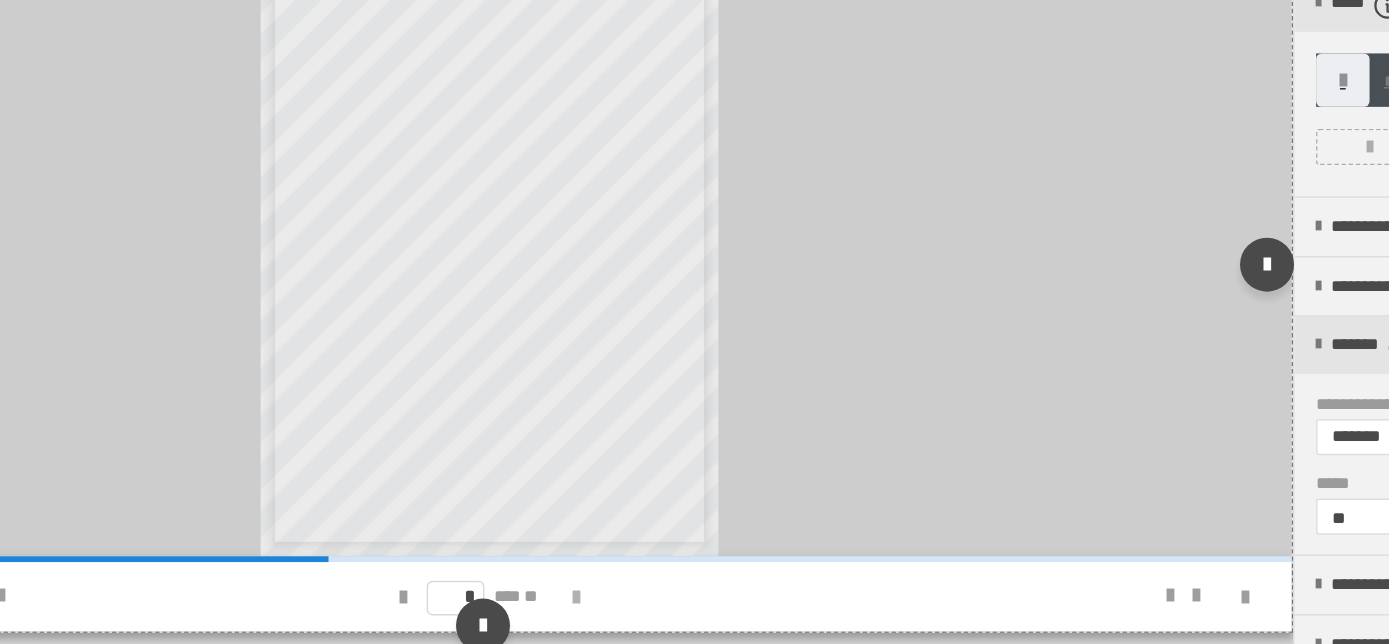 click at bounding box center [617, 526] 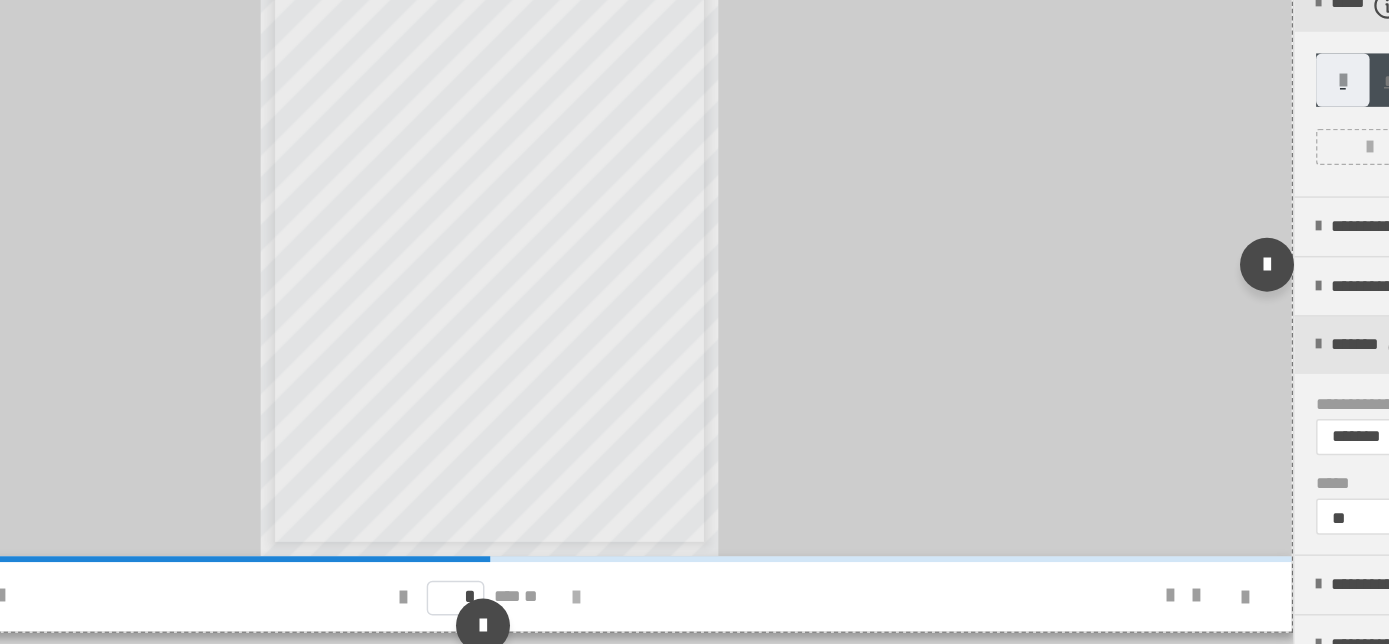 click at bounding box center (617, 526) 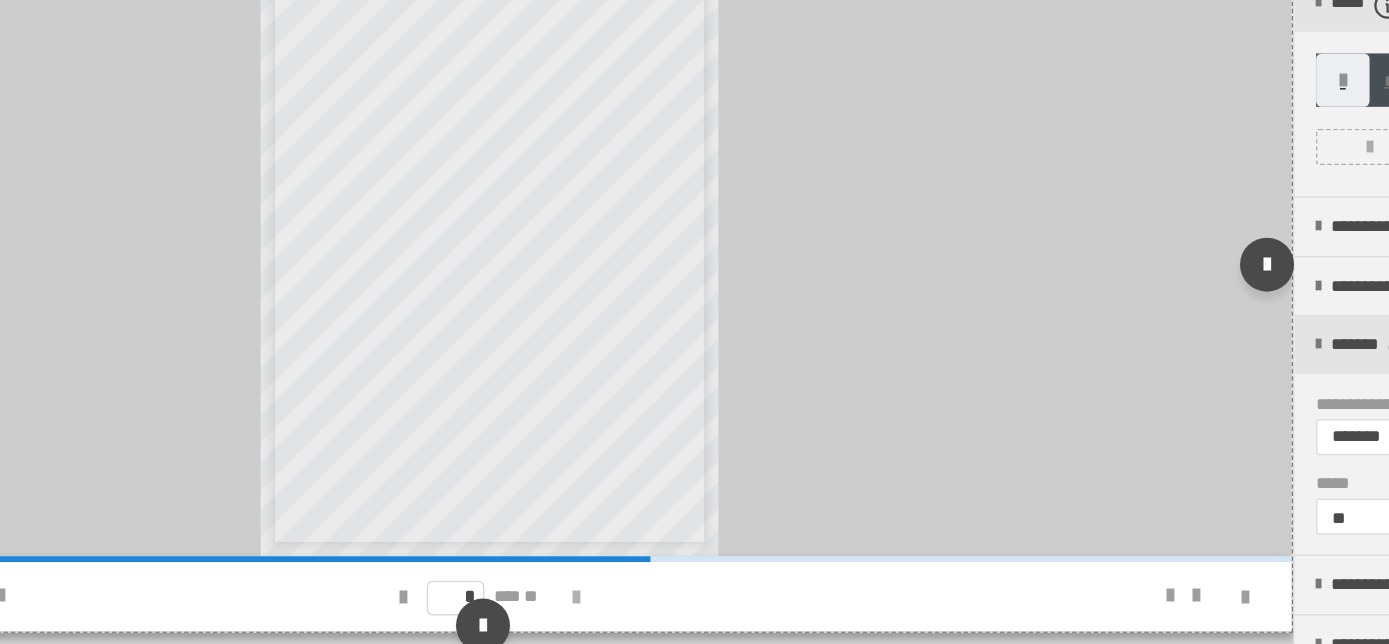 click at bounding box center (617, 526) 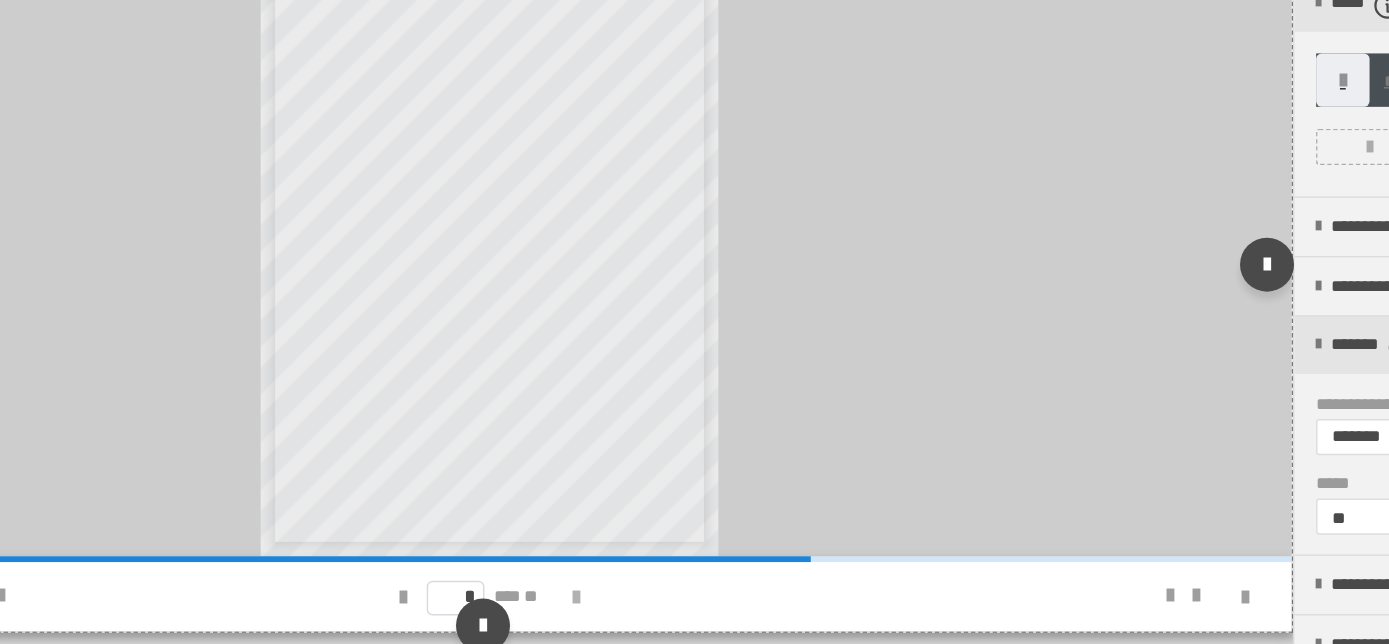 click at bounding box center [617, 526] 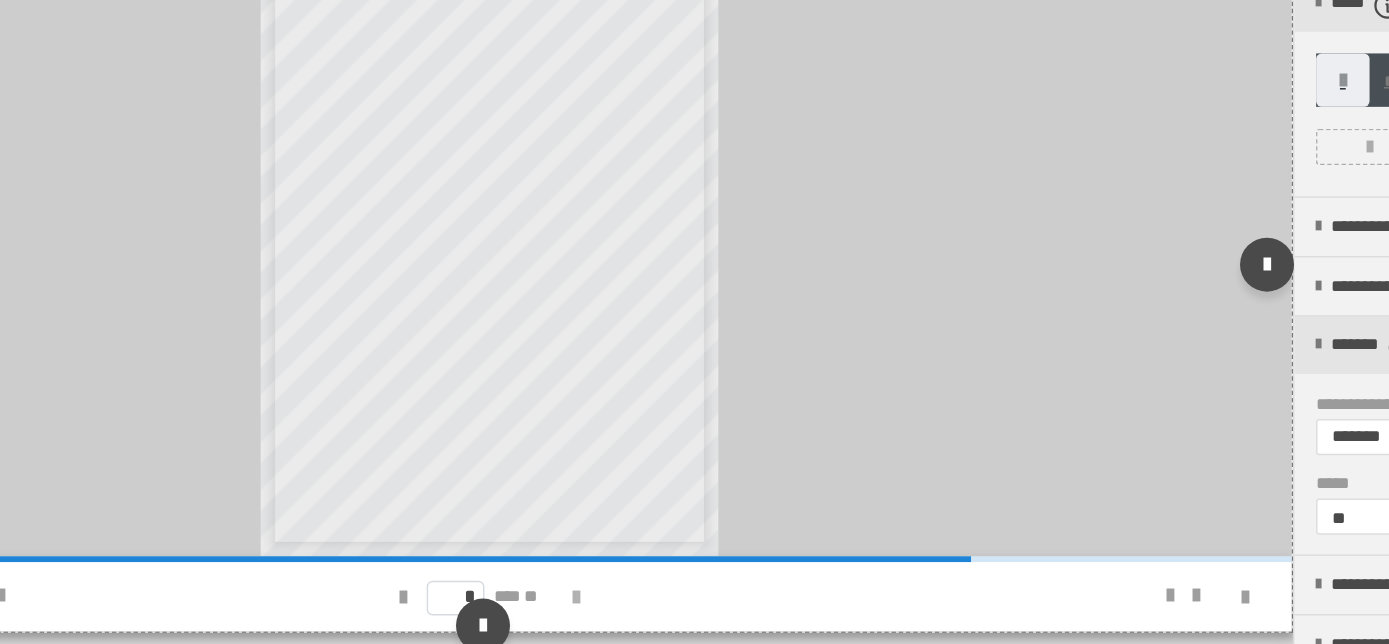 click at bounding box center [617, 526] 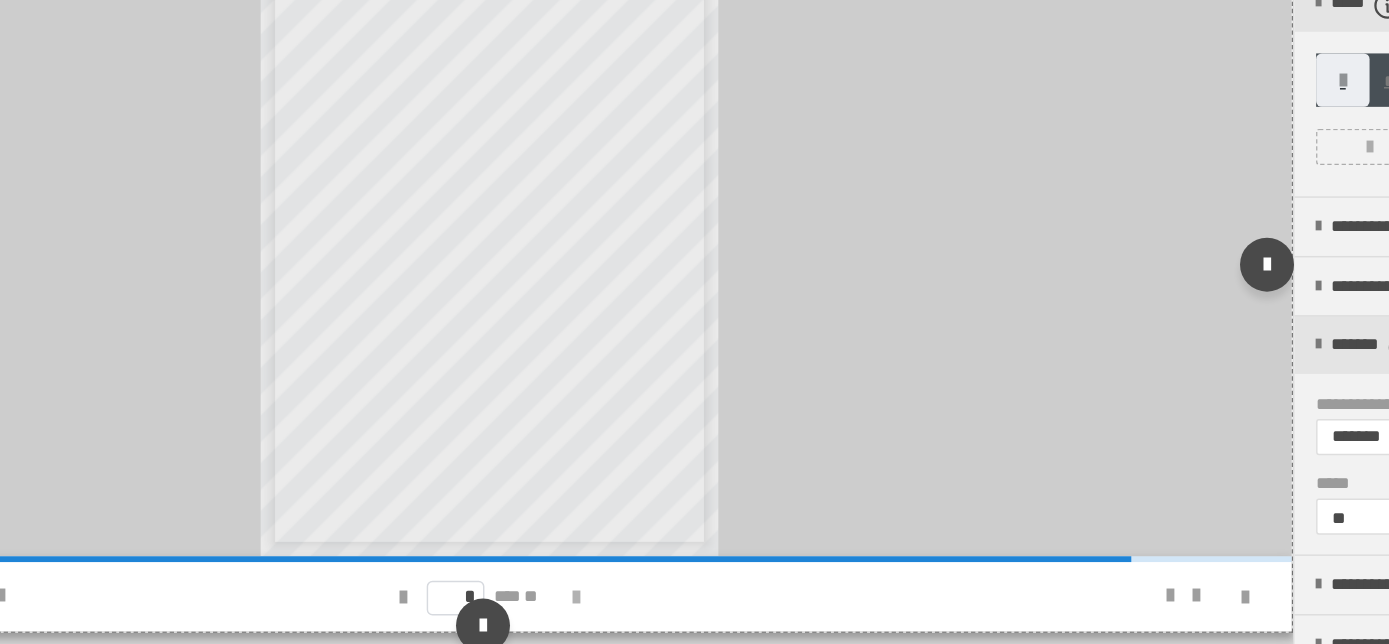 click at bounding box center [617, 526] 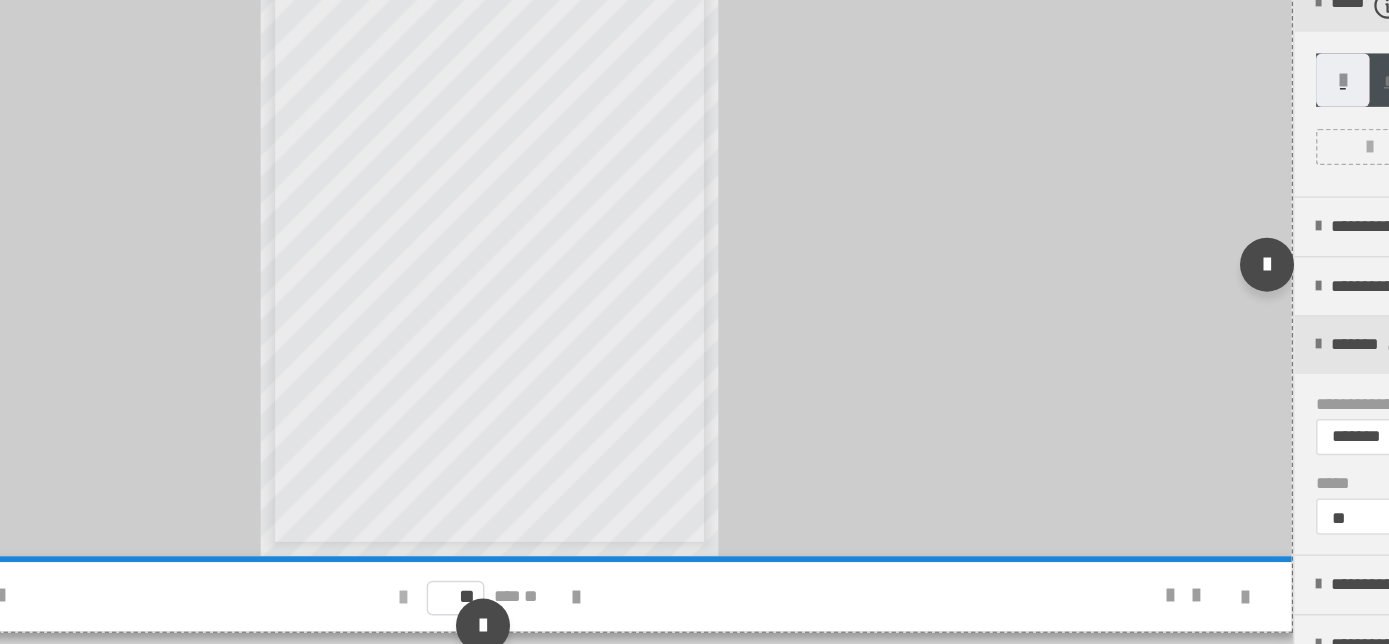 click at bounding box center (497, 526) 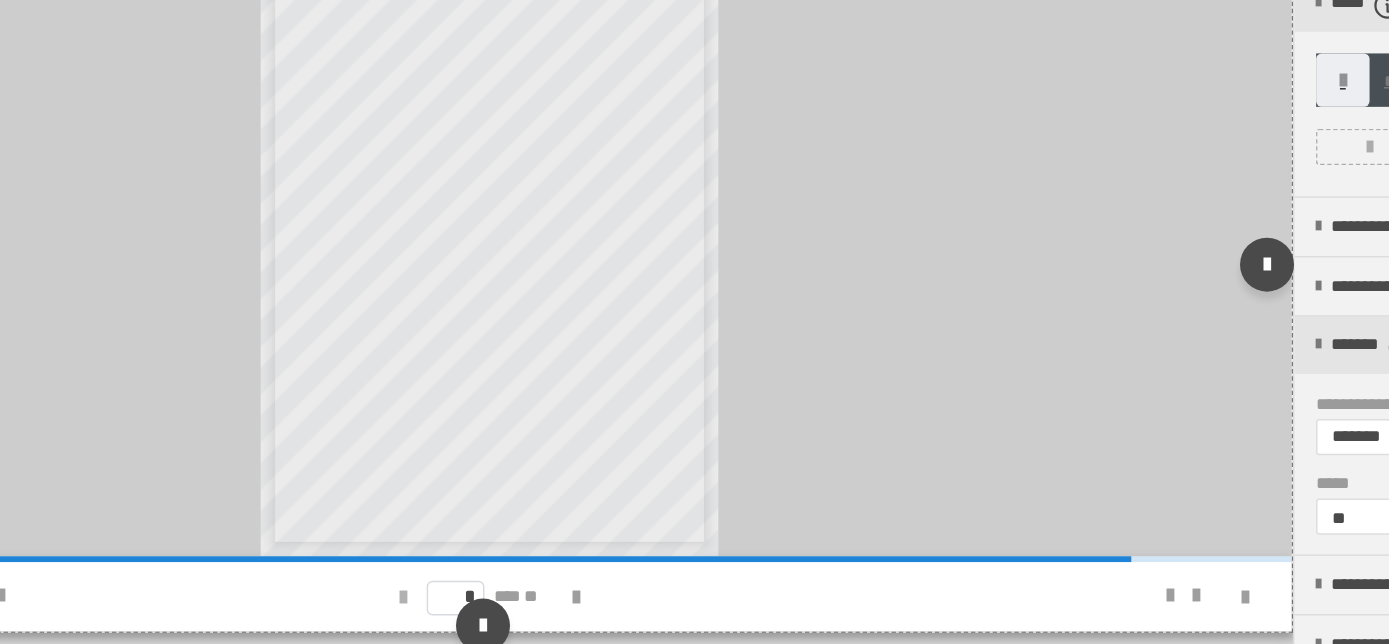 click at bounding box center [497, 526] 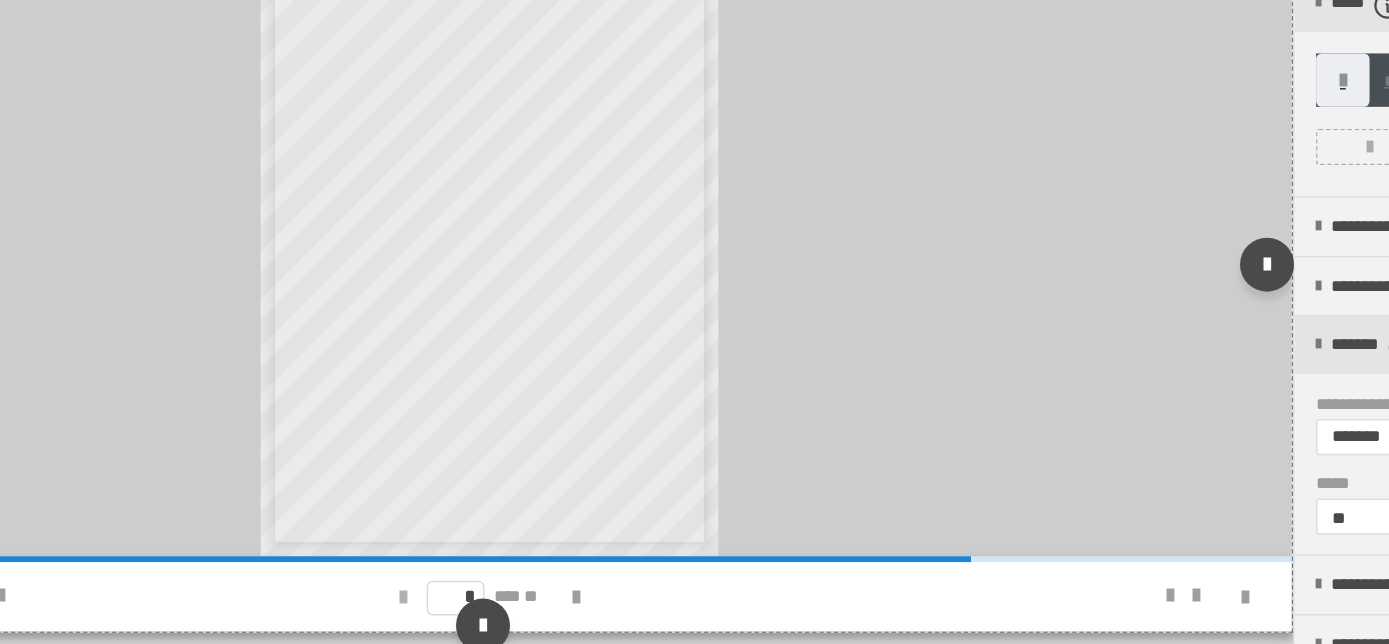 click at bounding box center [497, 526] 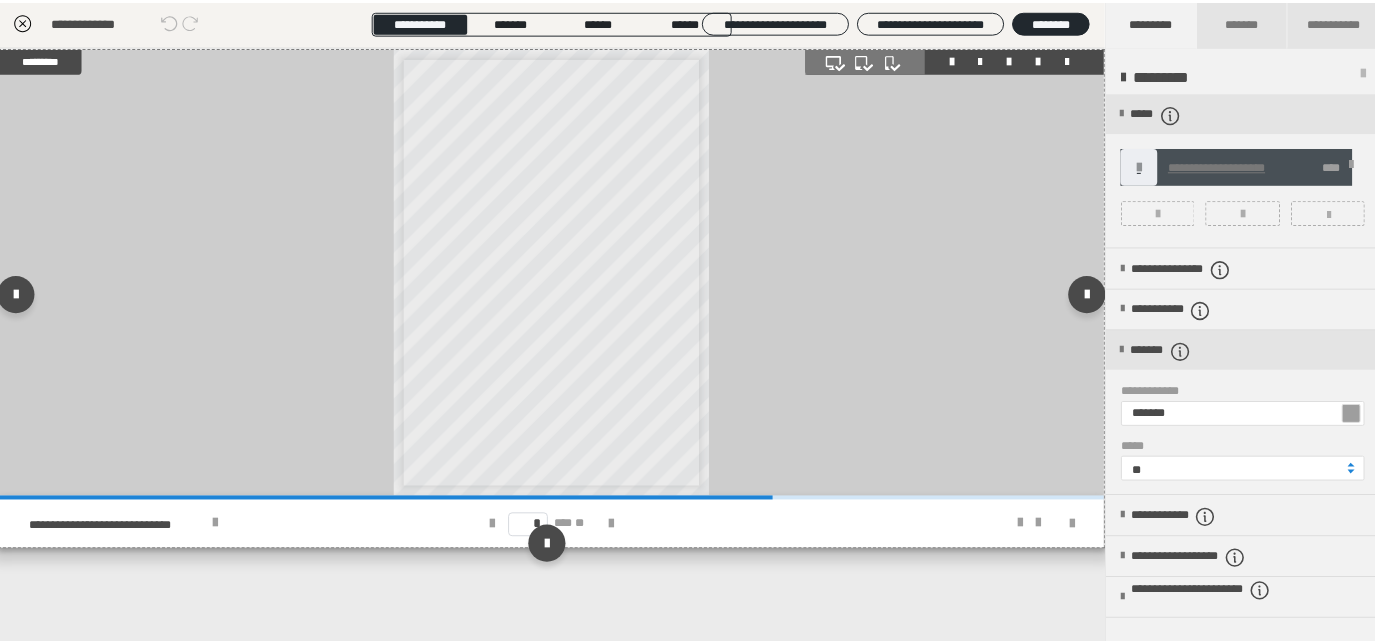 scroll, scrollTop: 405, scrollLeft: 0, axis: vertical 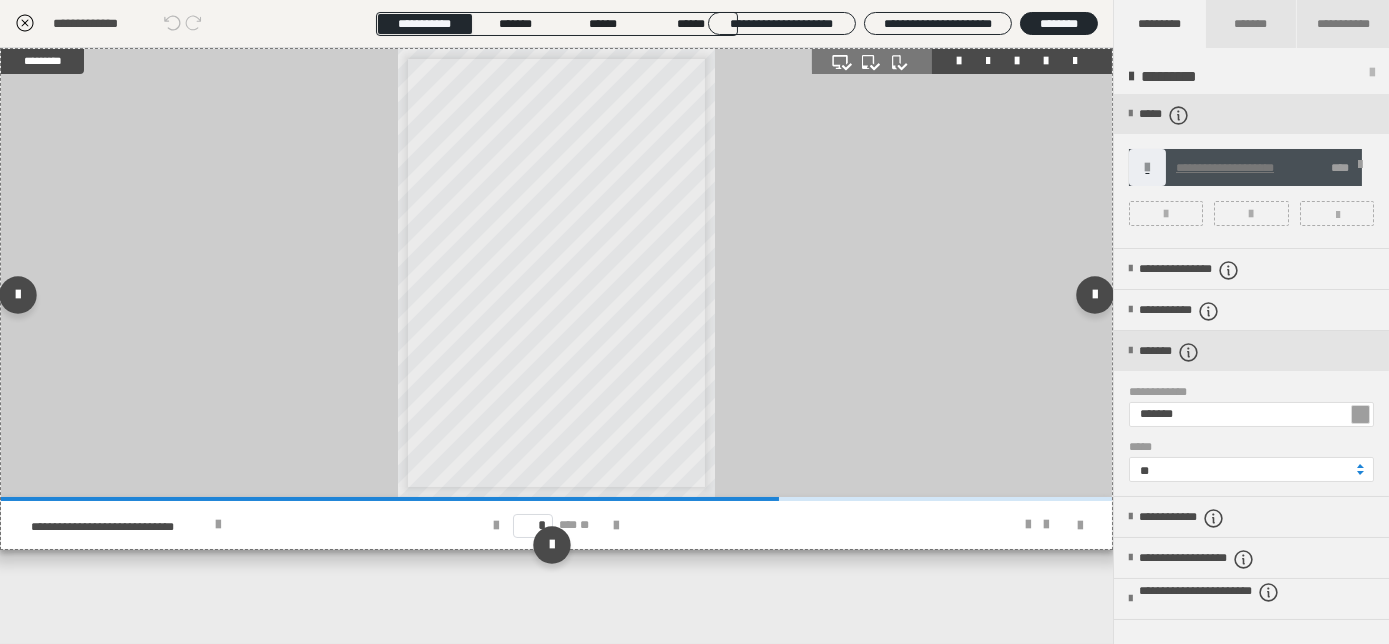 click on "* *** **" at bounding box center (557, 525) 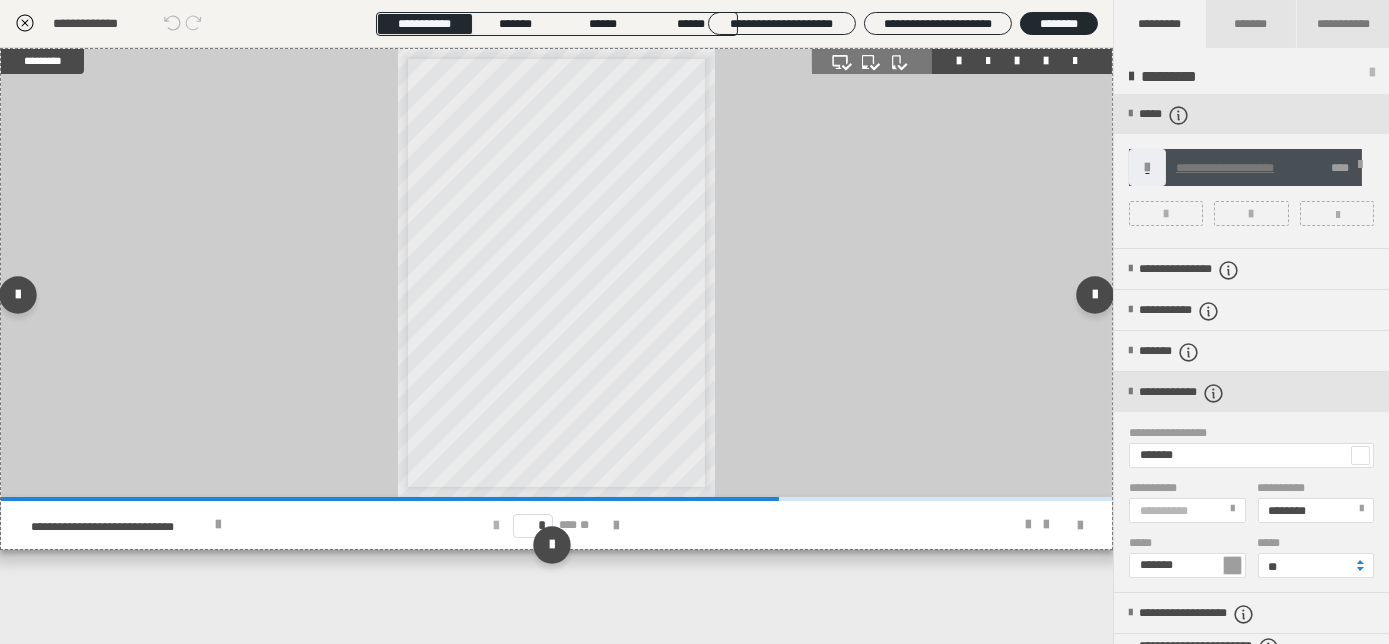 click at bounding box center (497, 526) 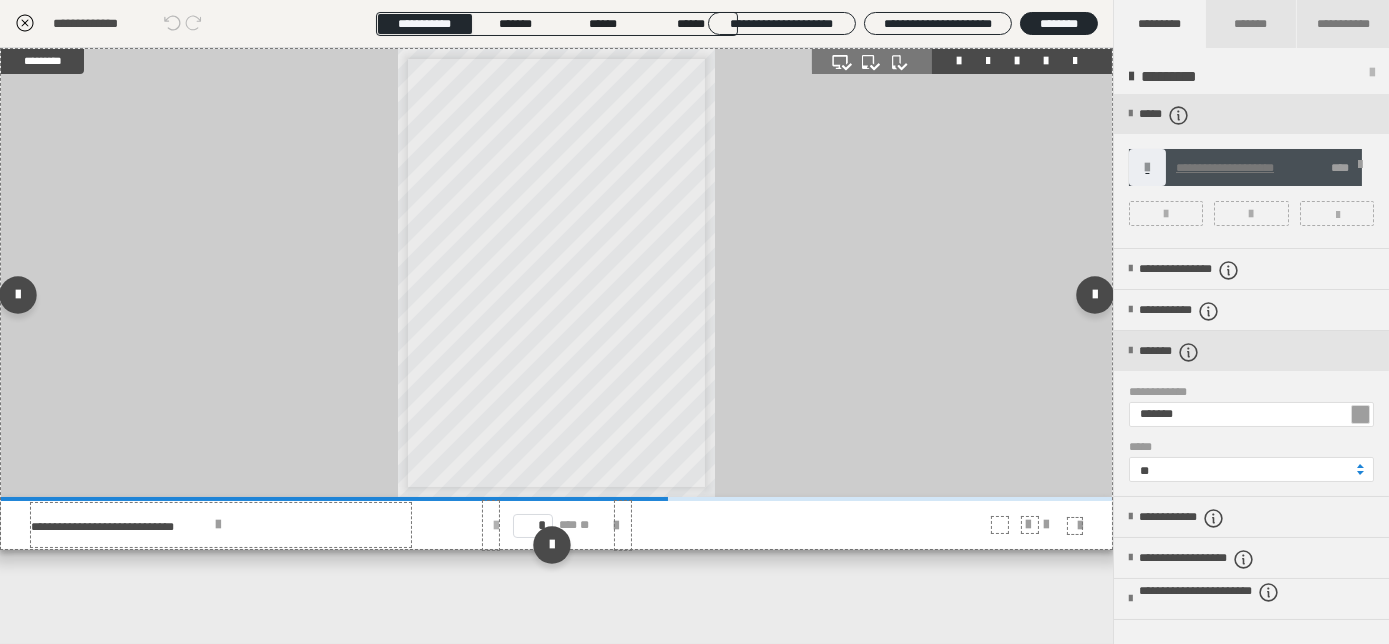 click at bounding box center [497, 526] 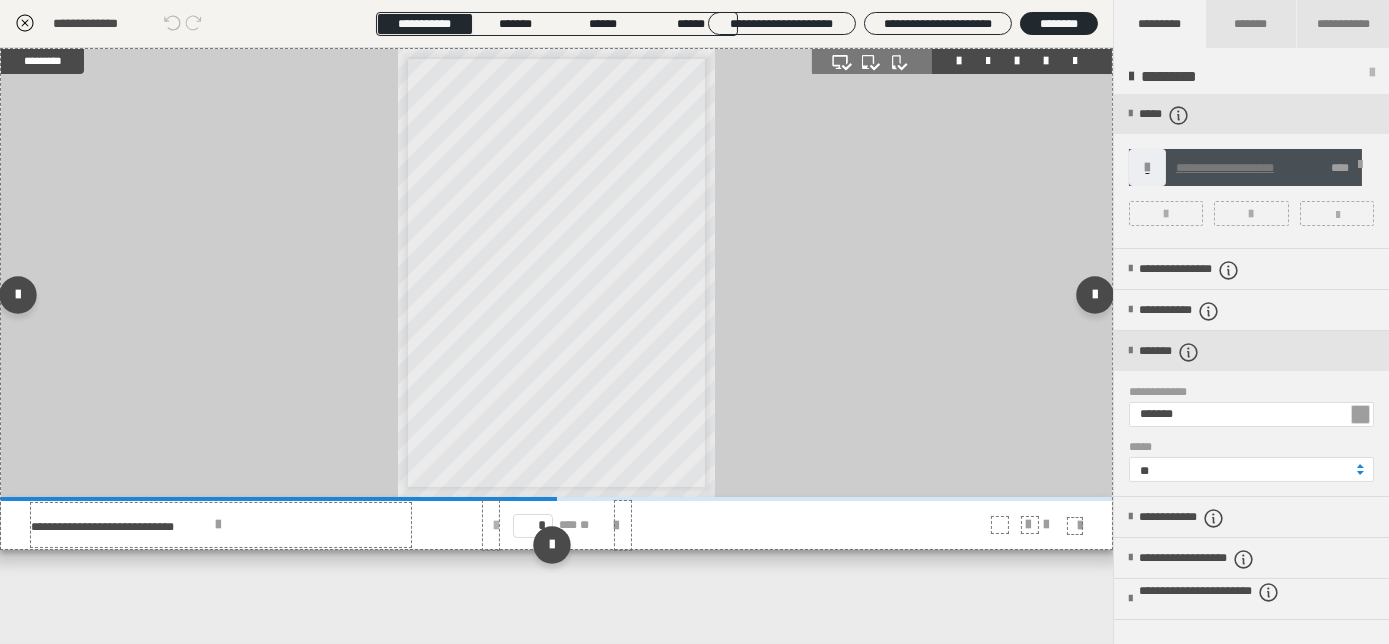 click at bounding box center [497, 526] 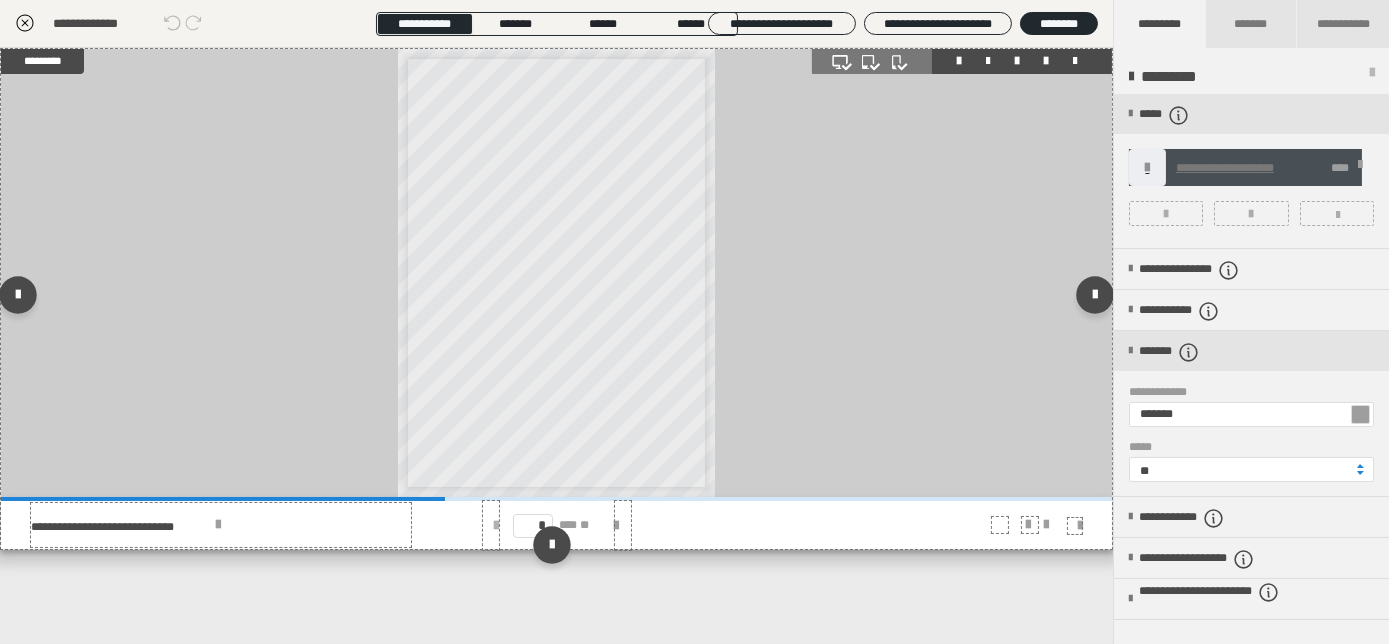 click at bounding box center [497, 526] 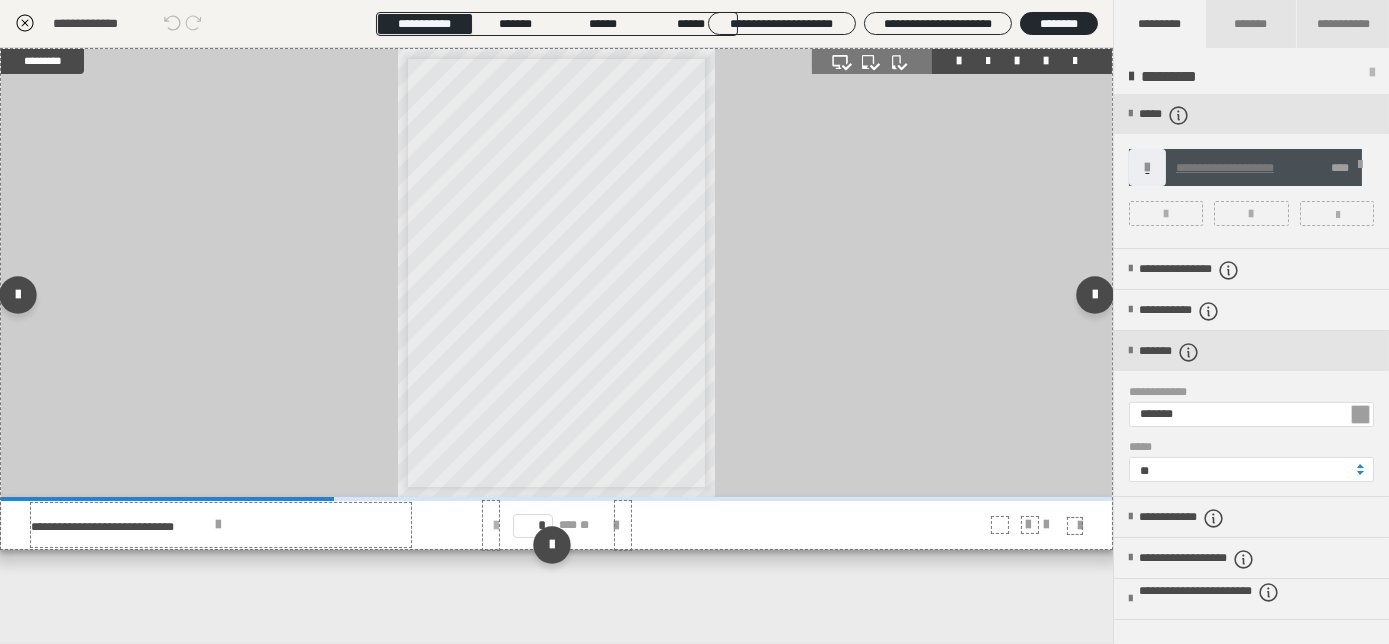 click at bounding box center (497, 526) 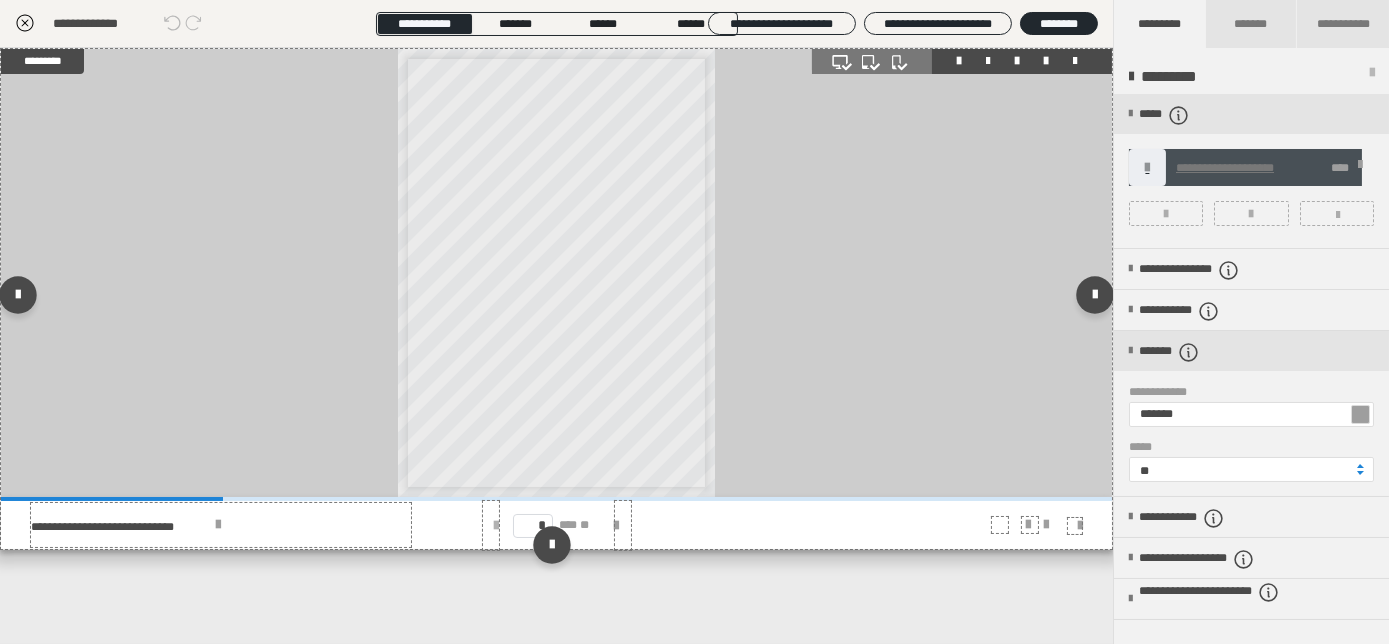 click at bounding box center [497, 526] 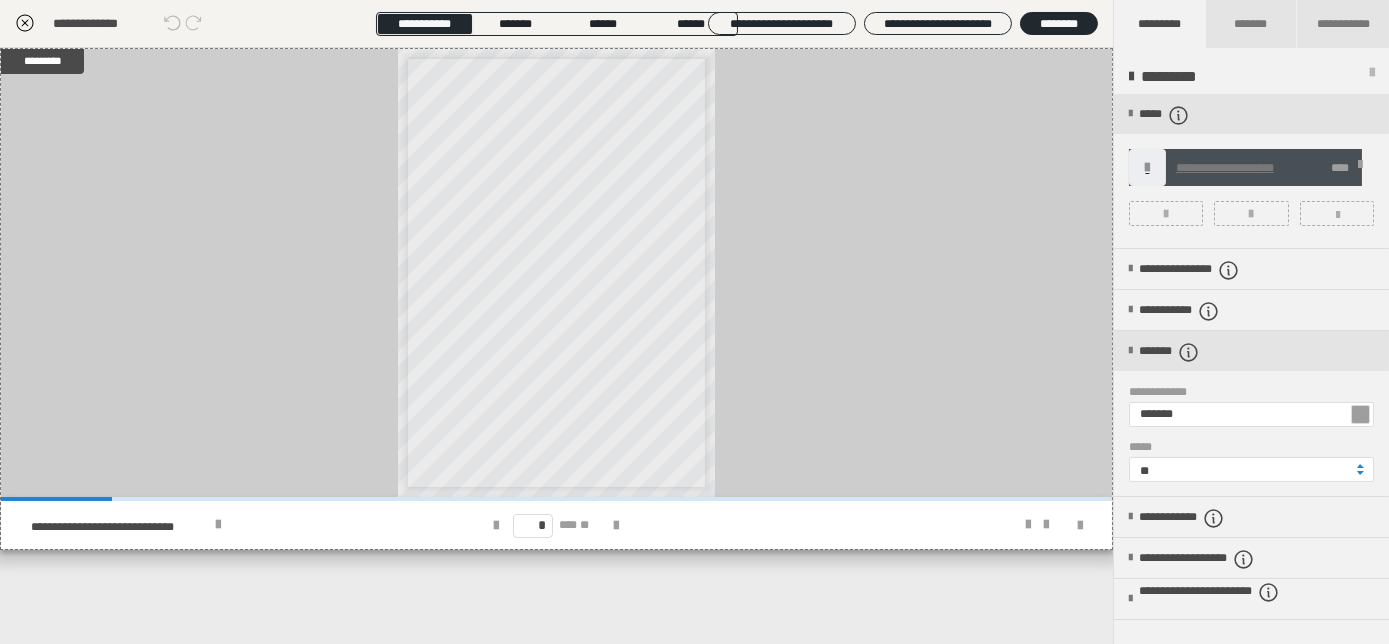 click 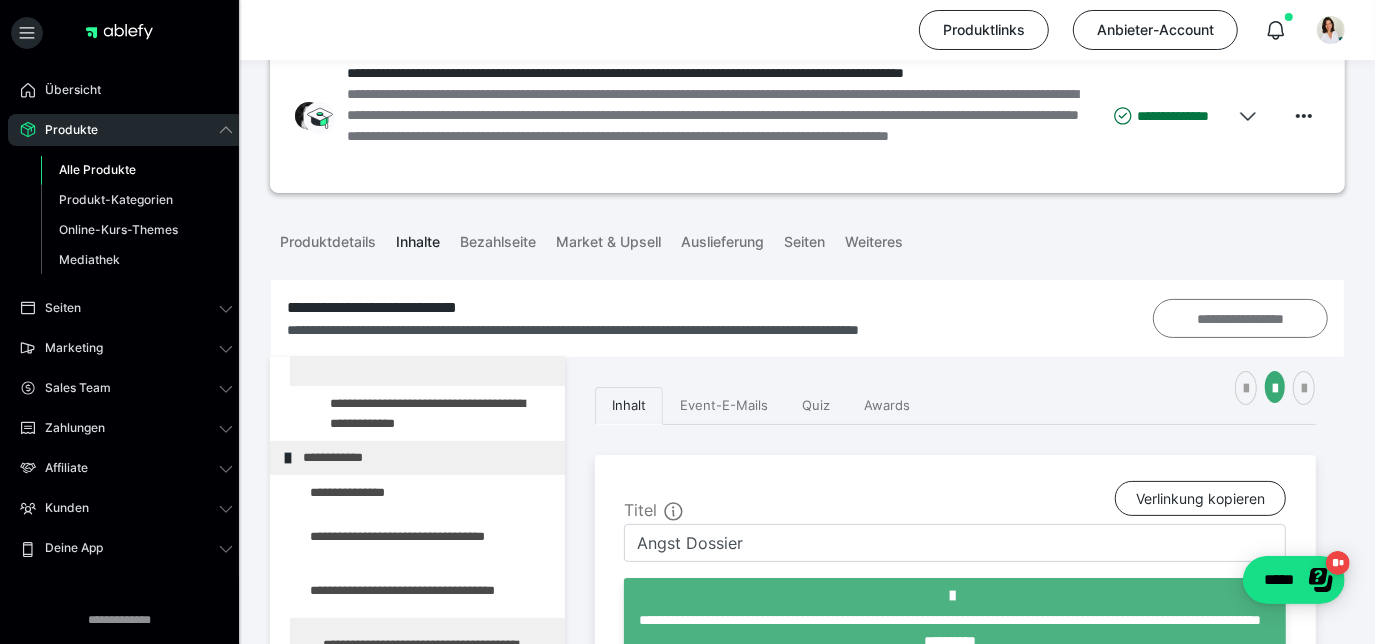 scroll, scrollTop: 90, scrollLeft: 0, axis: vertical 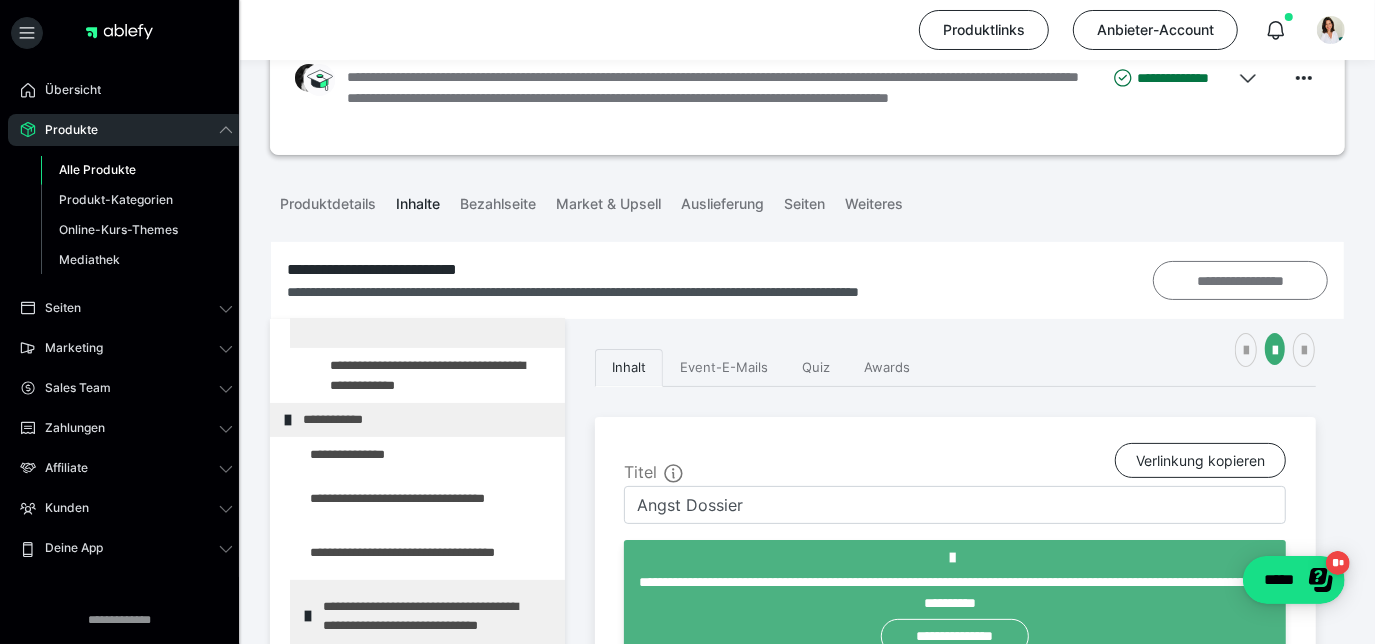 click on "**********" at bounding box center [1240, 280] 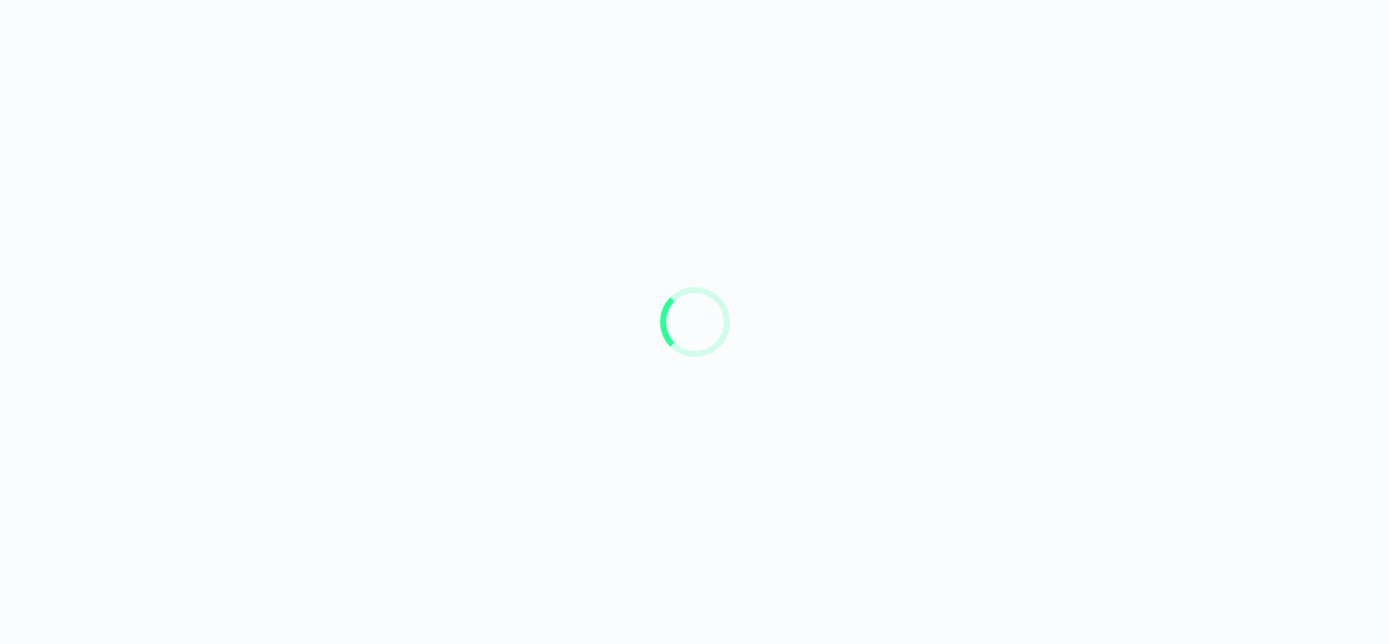 scroll, scrollTop: 0, scrollLeft: 0, axis: both 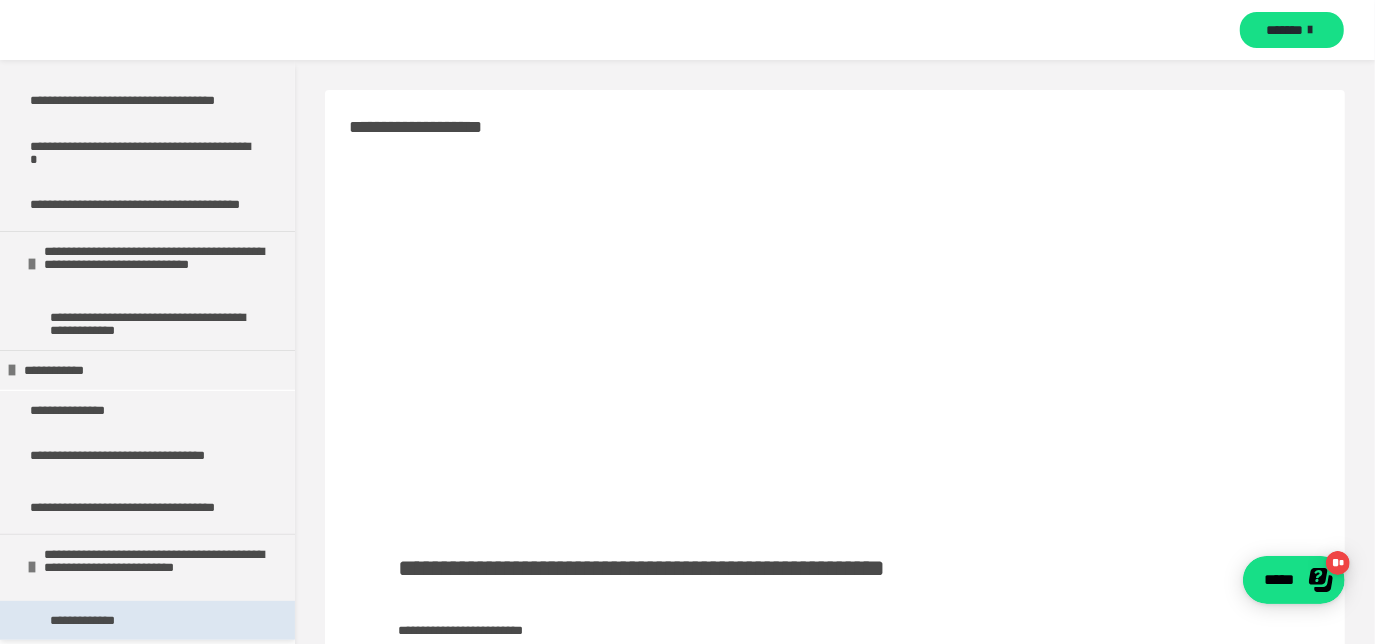 click on "**********" at bounding box center [95, 620] 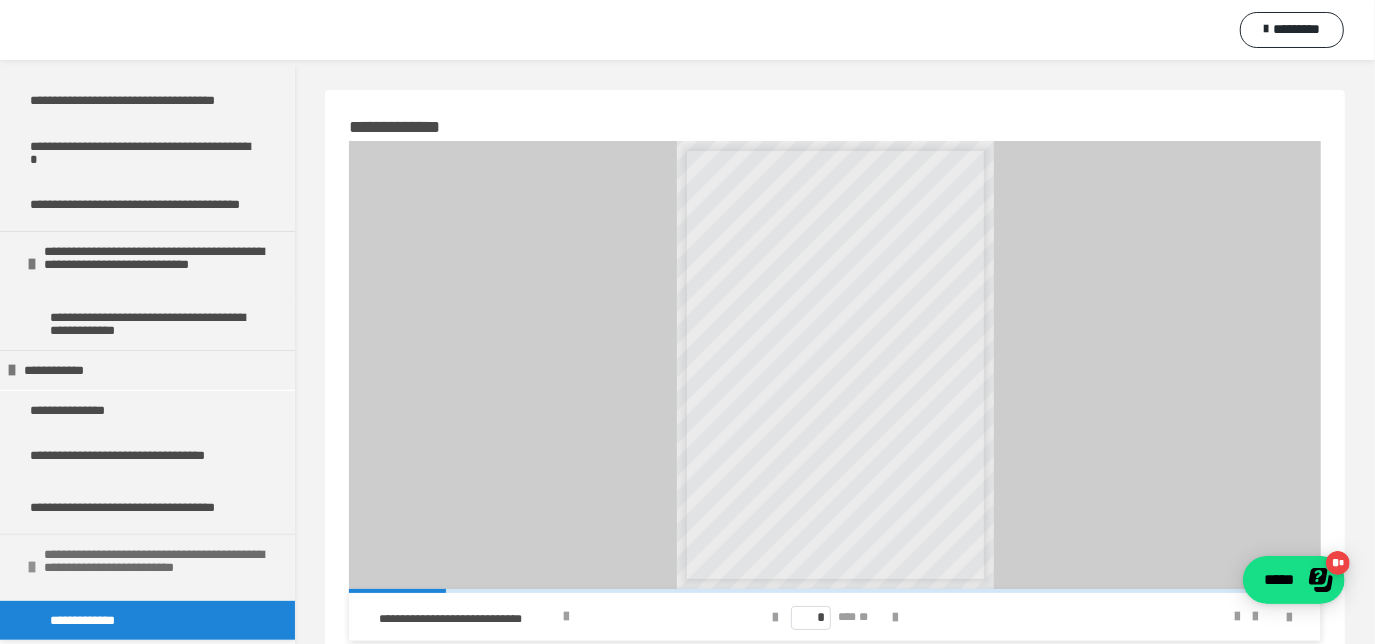 click on "**********" at bounding box center [155, 567] 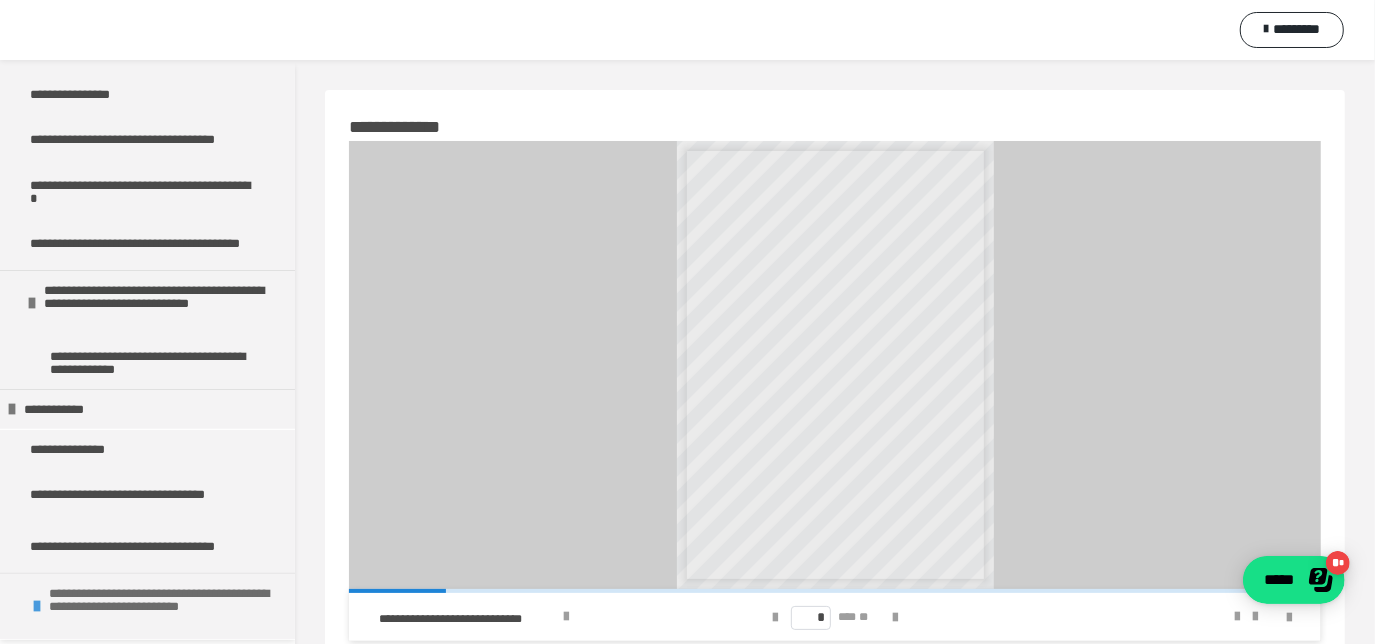 click on "**********" at bounding box center [160, 606] 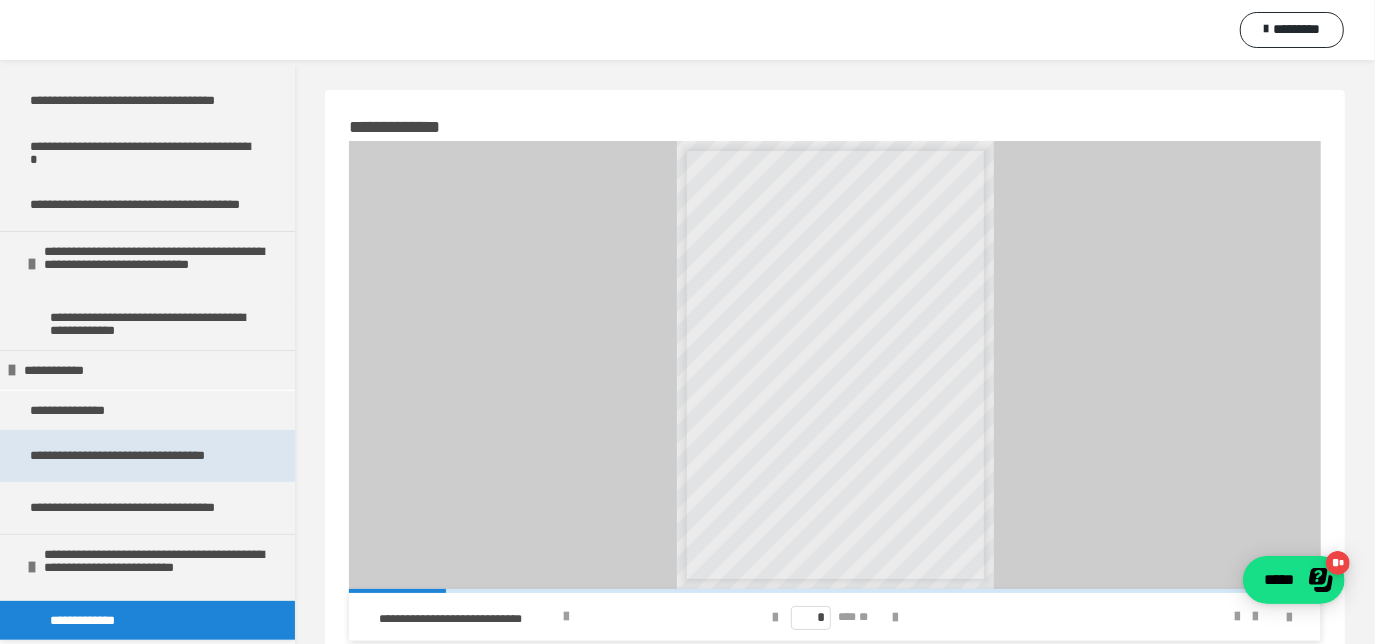 scroll, scrollTop: 0, scrollLeft: 0, axis: both 